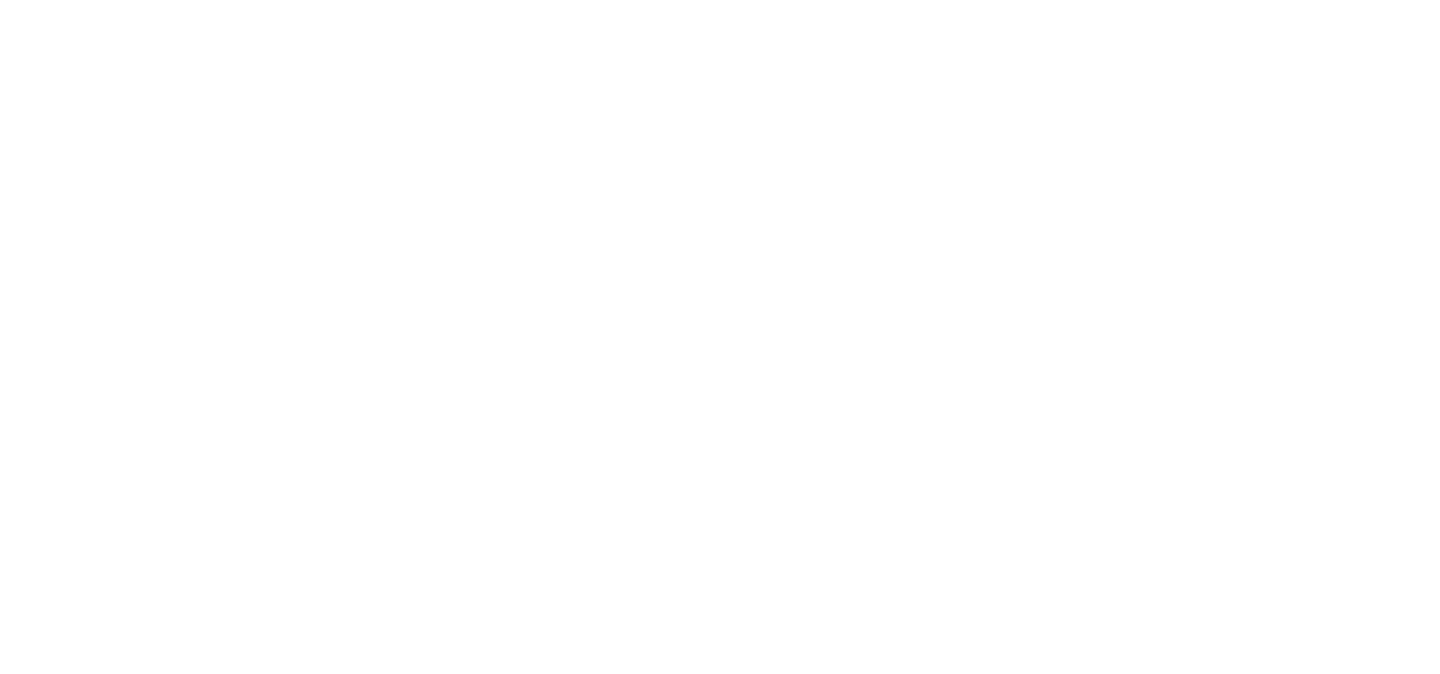 scroll, scrollTop: 0, scrollLeft: 0, axis: both 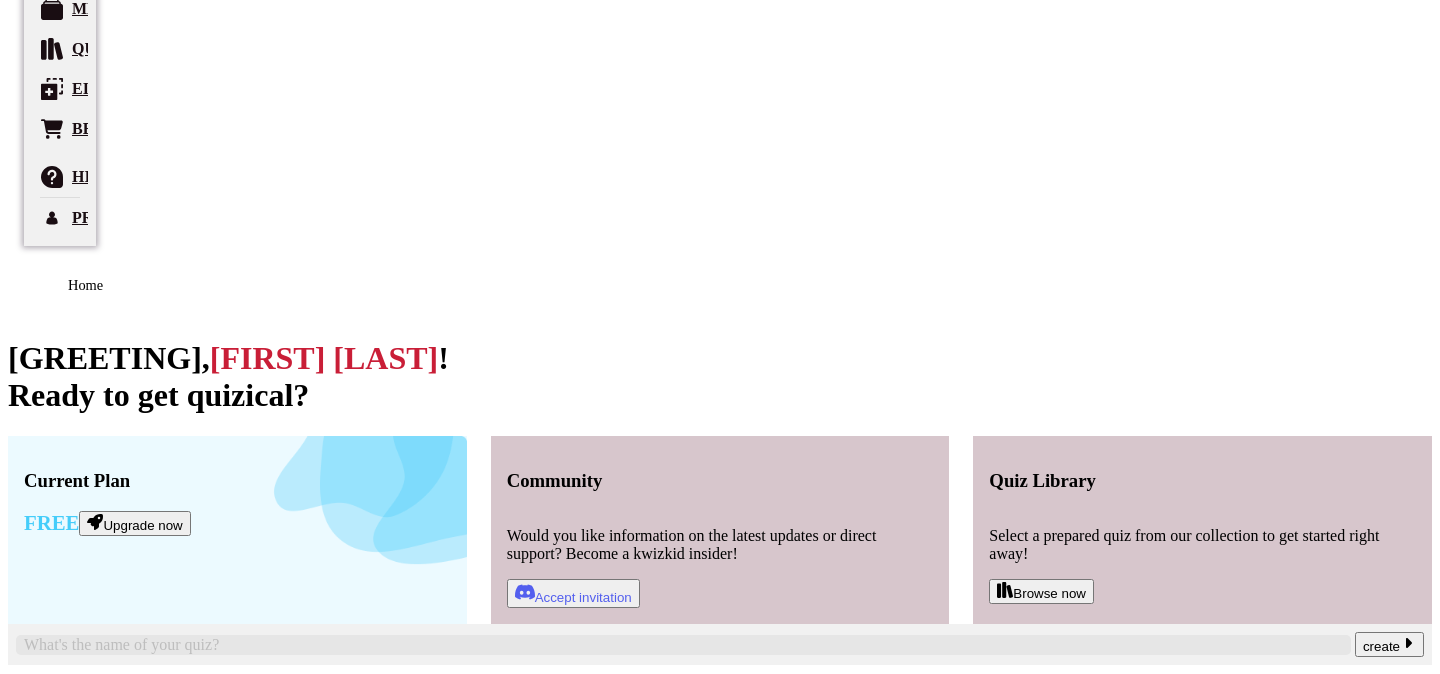 click on "[EVENT] [DATE] [STATUS]" at bounding box center [720, 757] 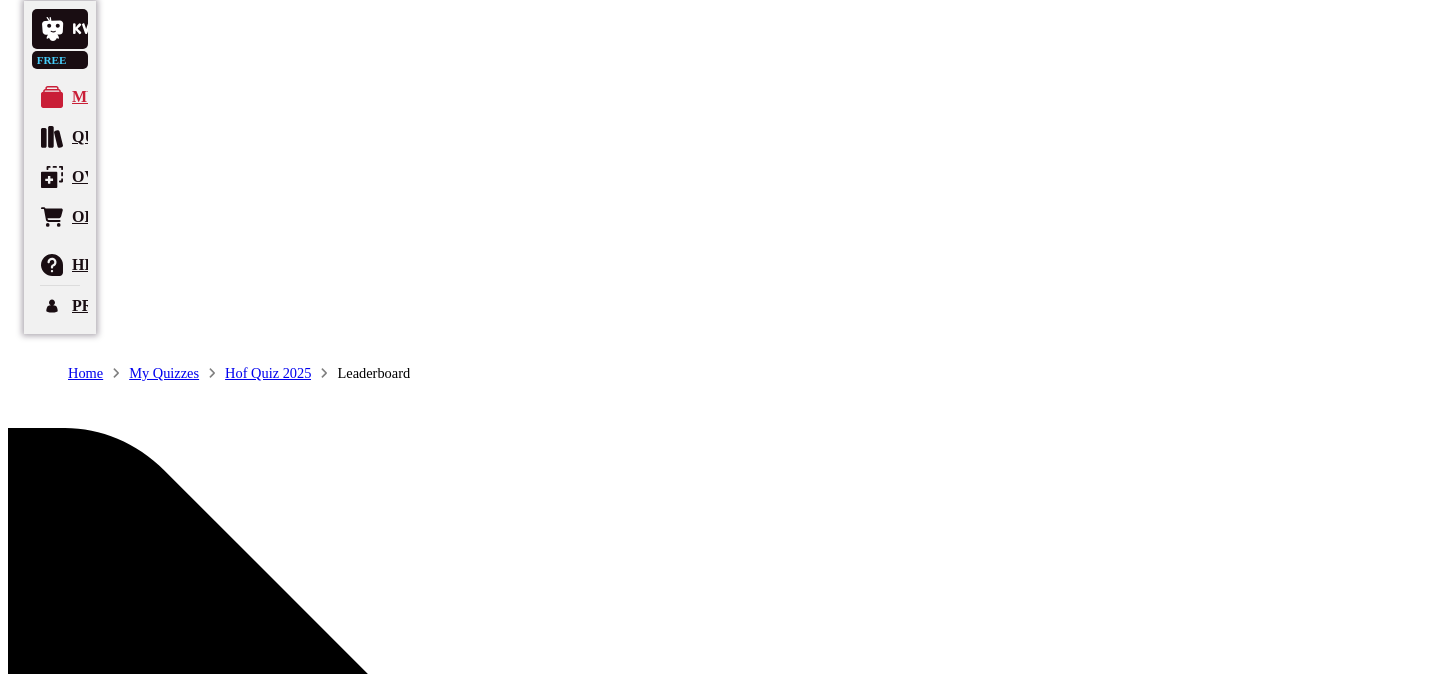 scroll, scrollTop: 5, scrollLeft: 0, axis: vertical 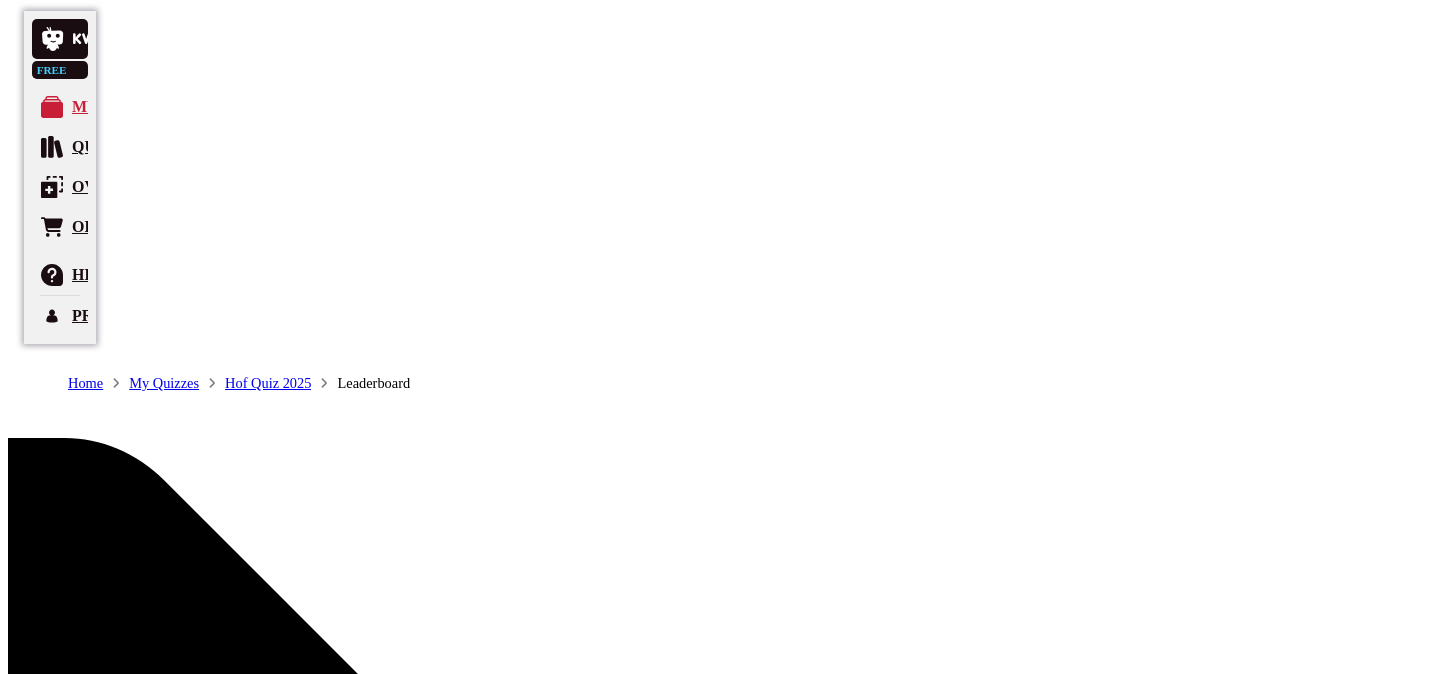click on "Cancel award ceremony" at bounding box center (96, 12111) 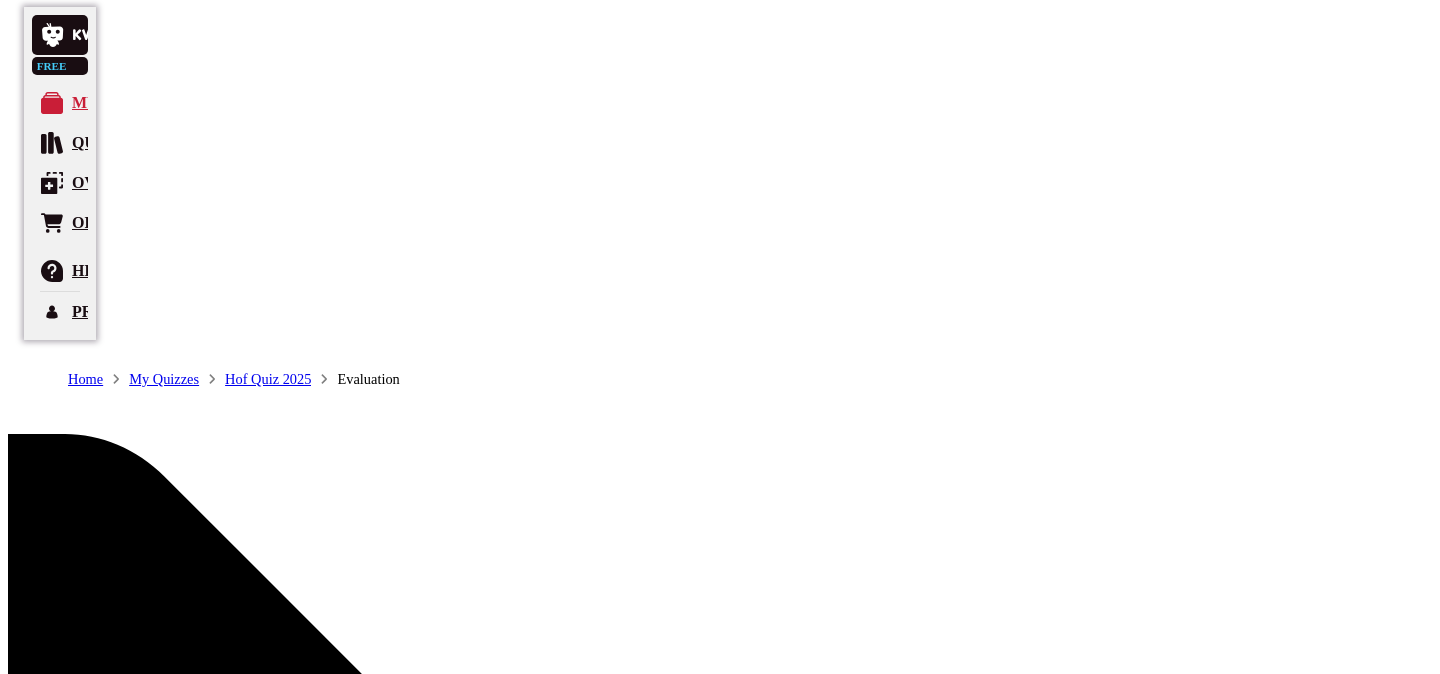 scroll, scrollTop: 0, scrollLeft: 0, axis: both 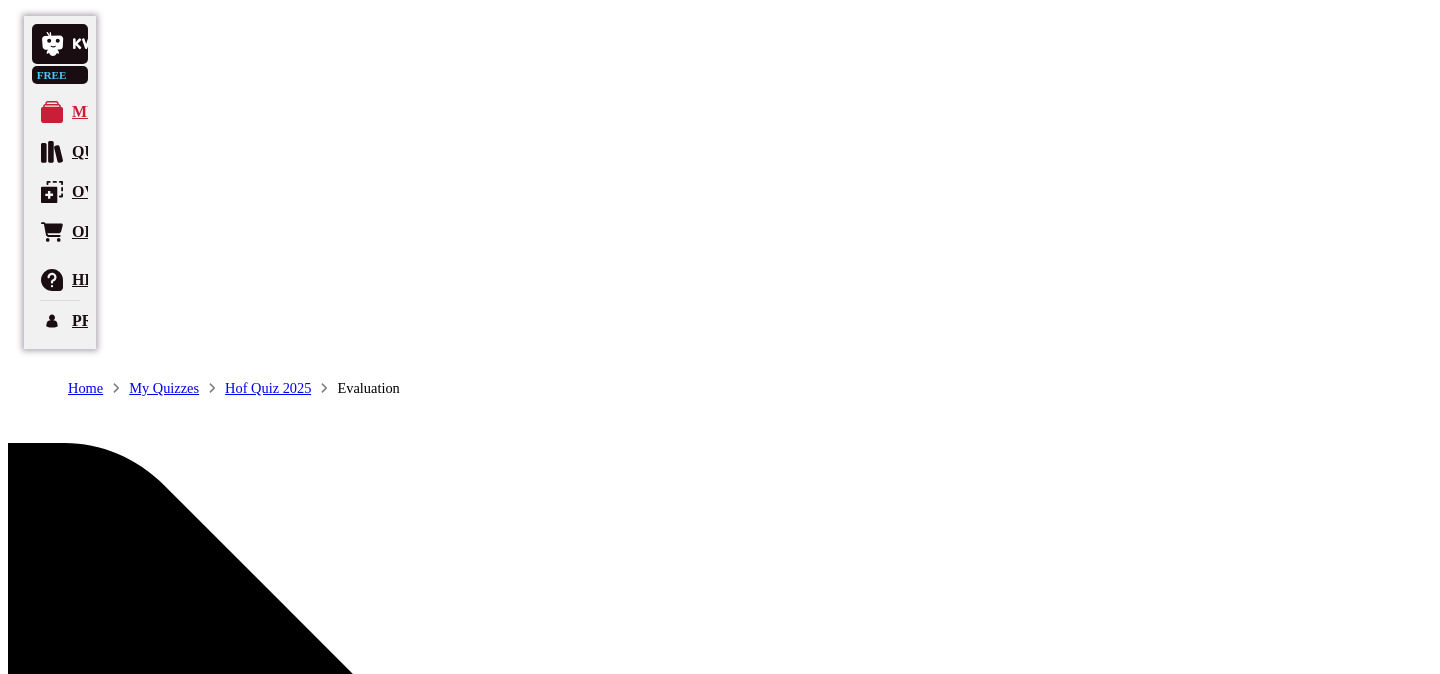 click on "Hof Quiz 2025" at bounding box center (268, 388) 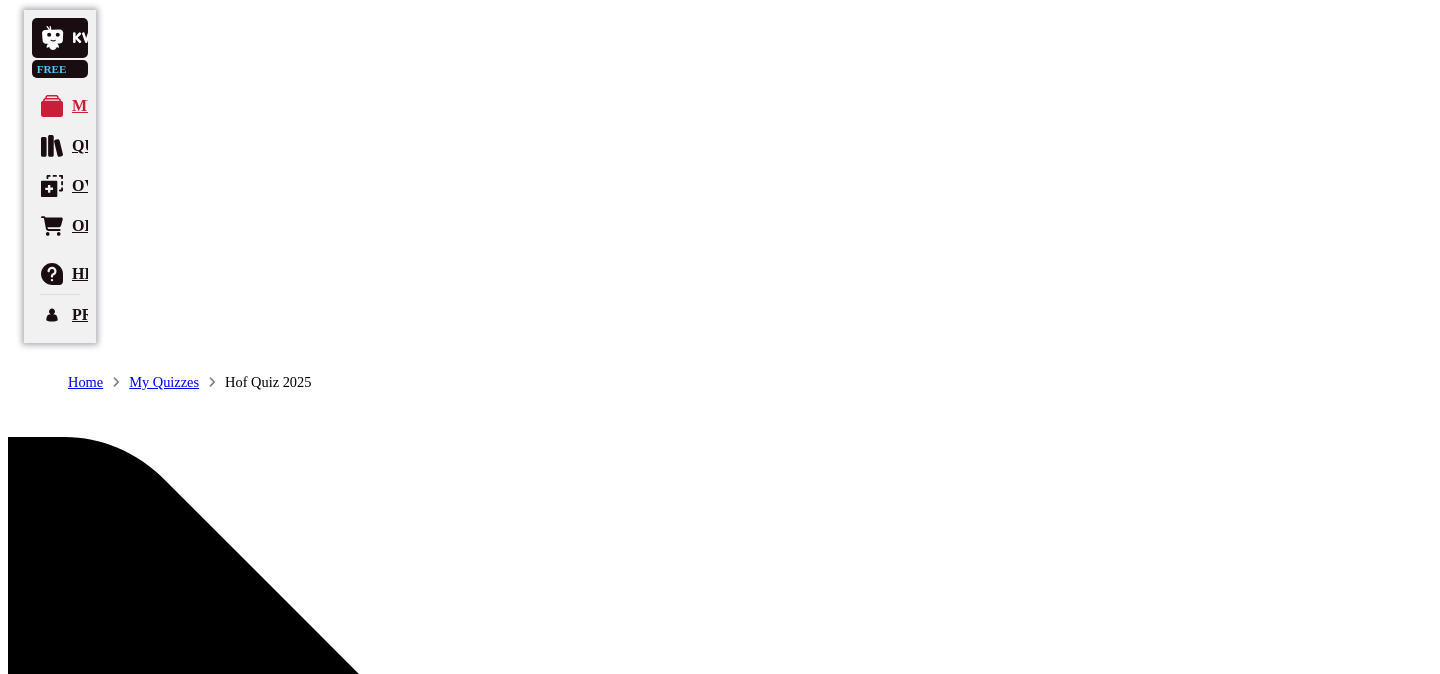 scroll, scrollTop: 0, scrollLeft: 0, axis: both 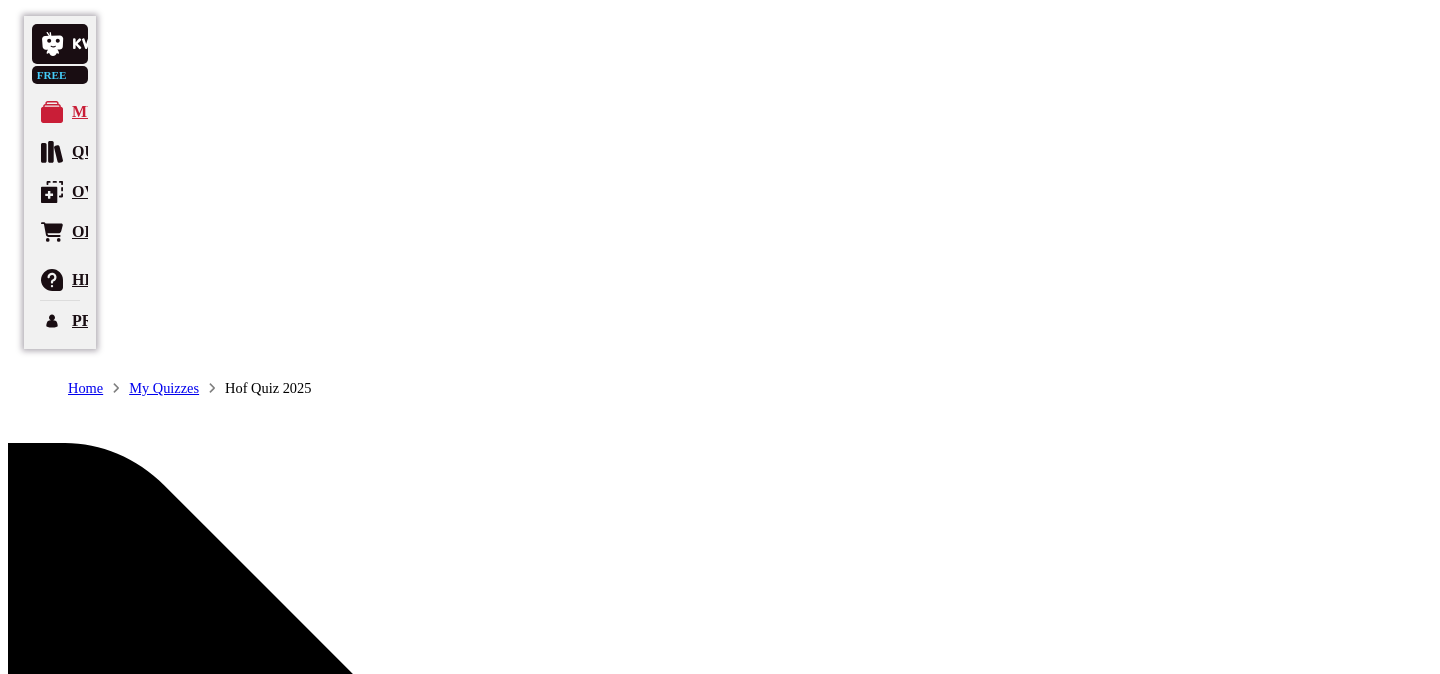 click on "Cancel award ceremony" at bounding box center [88, 12118] 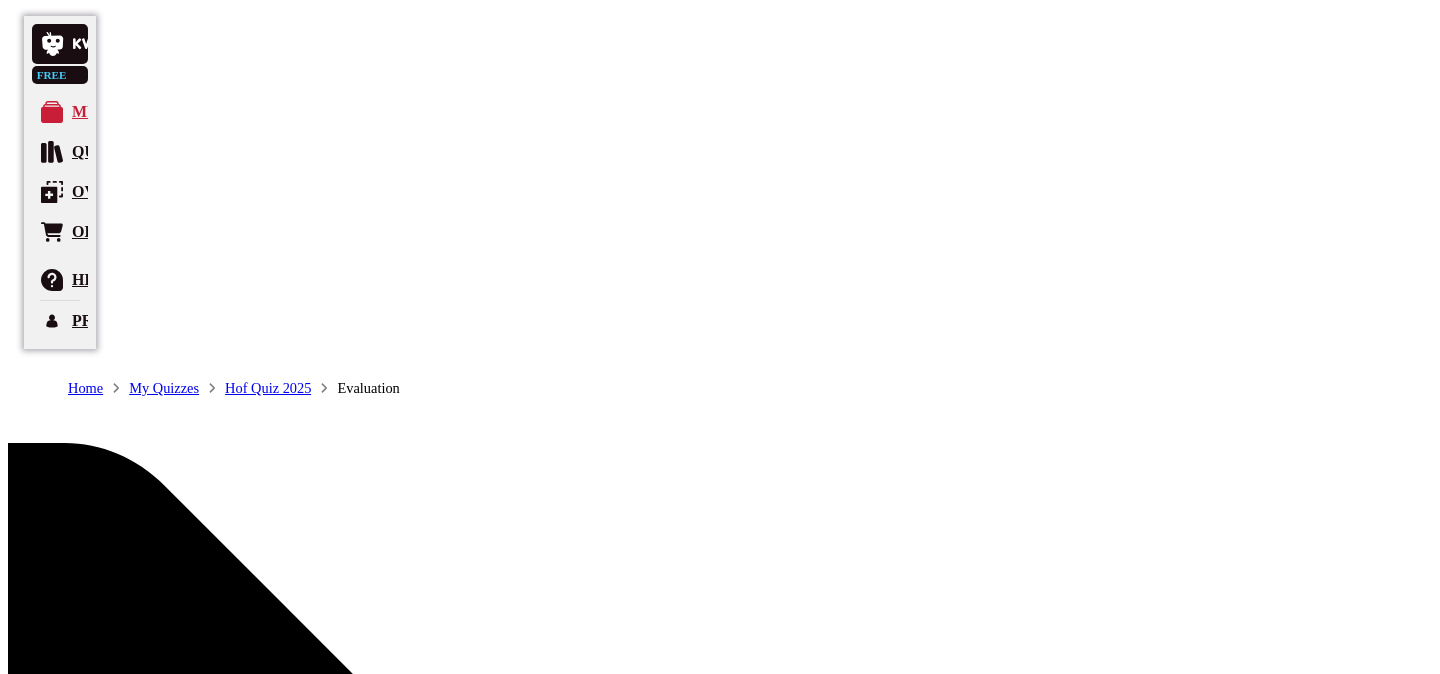 click on "Cancel award ceremony" at bounding box center (88, 12118) 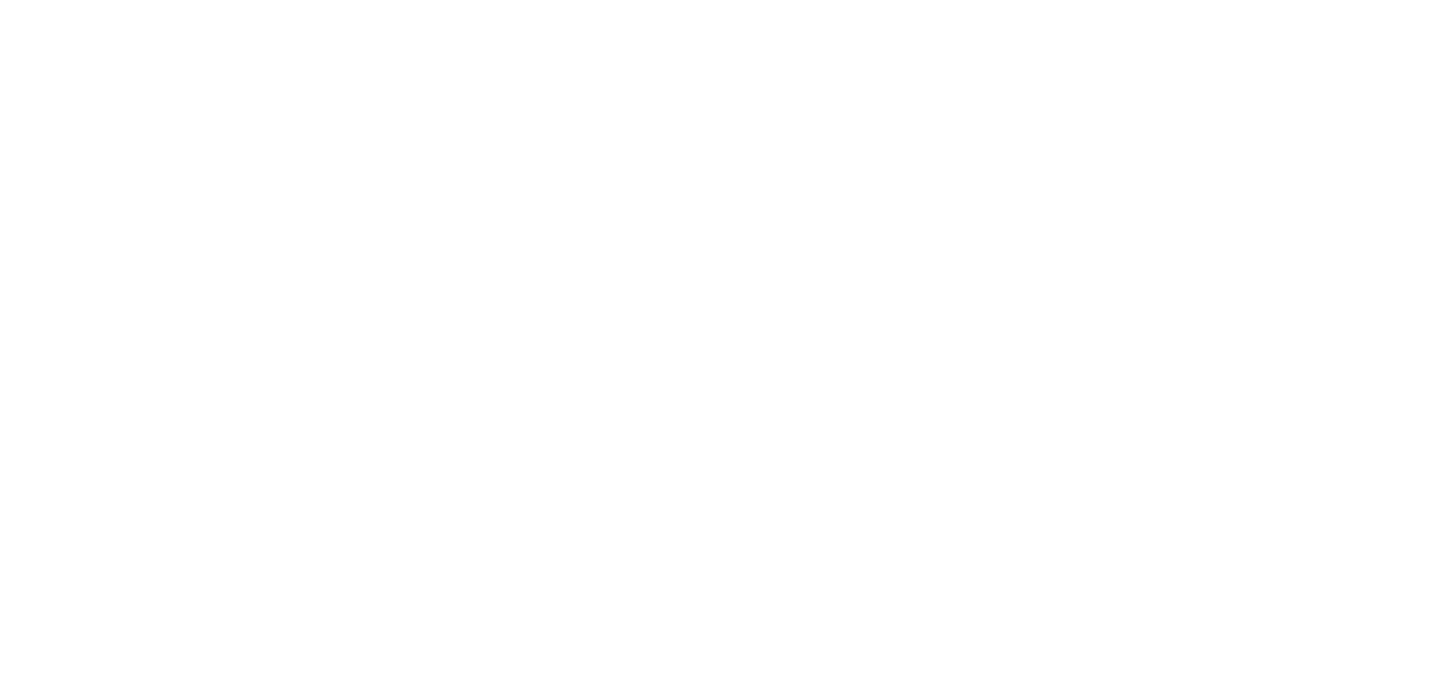 scroll, scrollTop: 0, scrollLeft: 0, axis: both 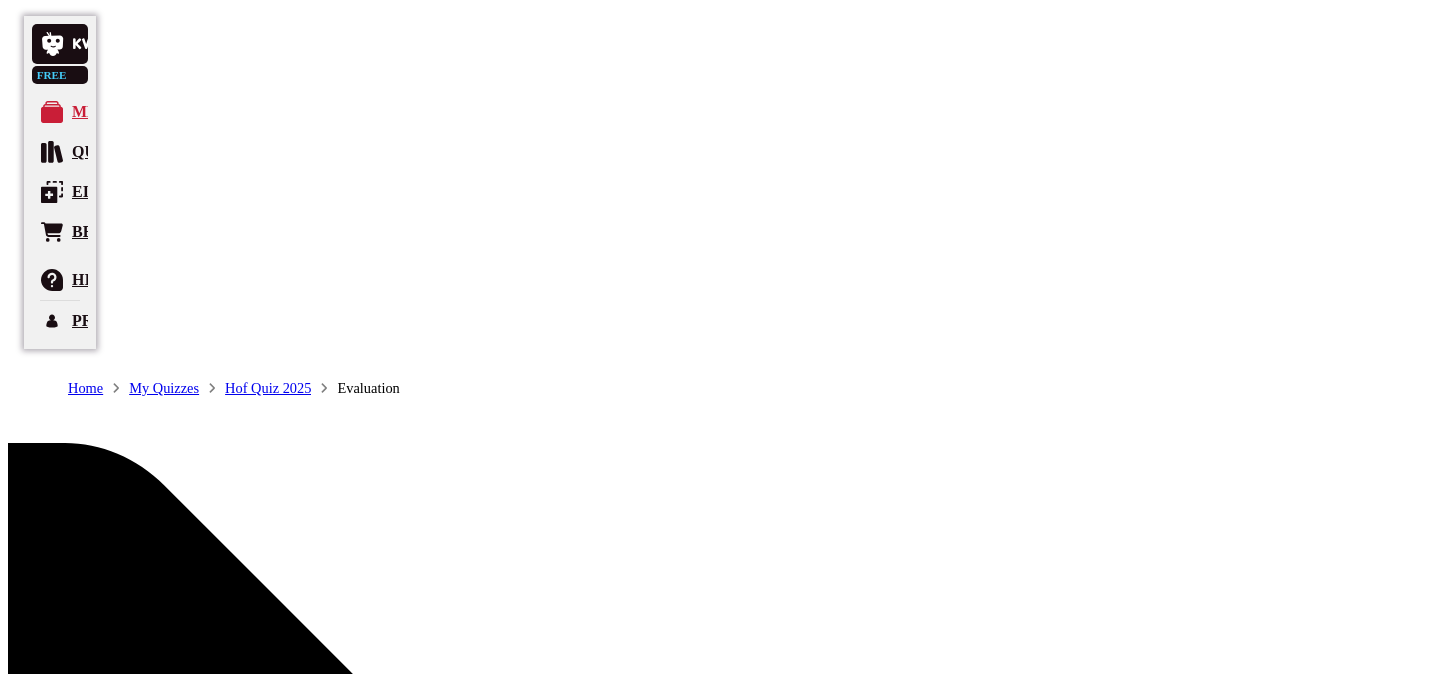 click on "My Quizzes" at bounding box center [151, 388] 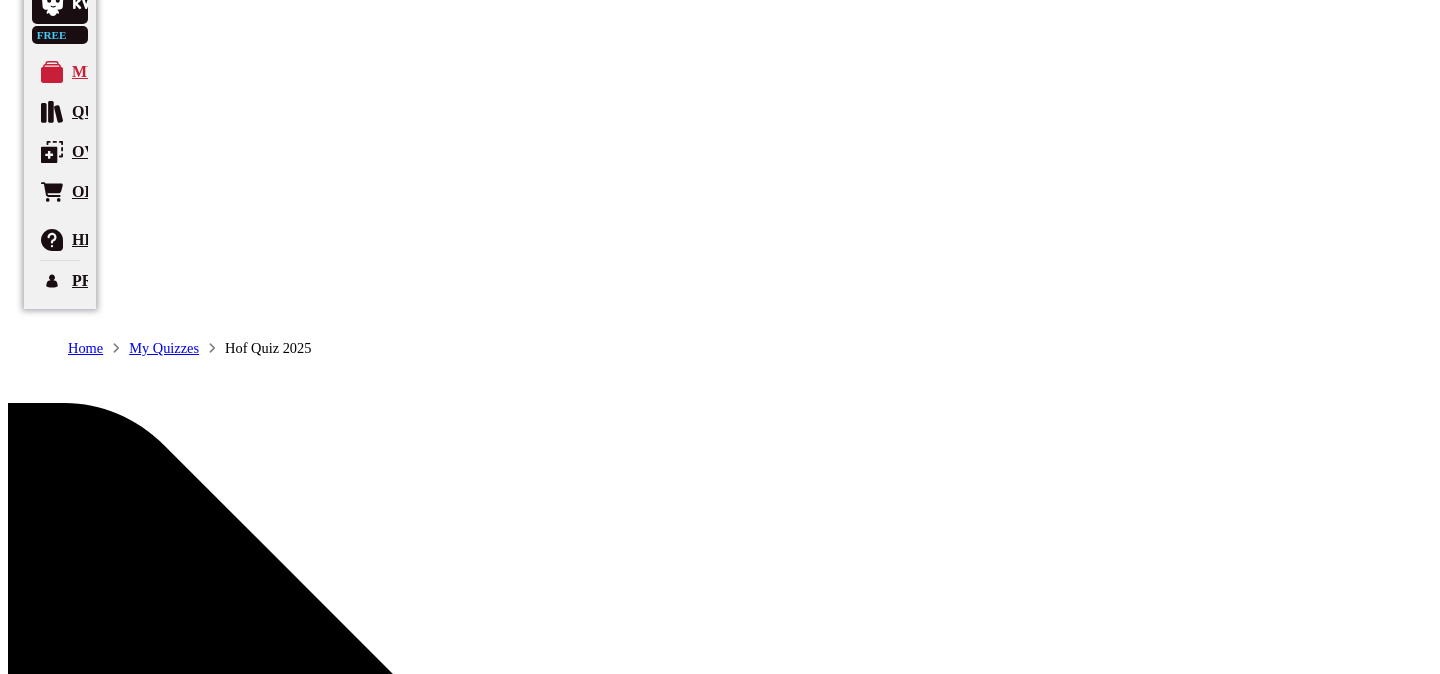scroll, scrollTop: 33, scrollLeft: 0, axis: vertical 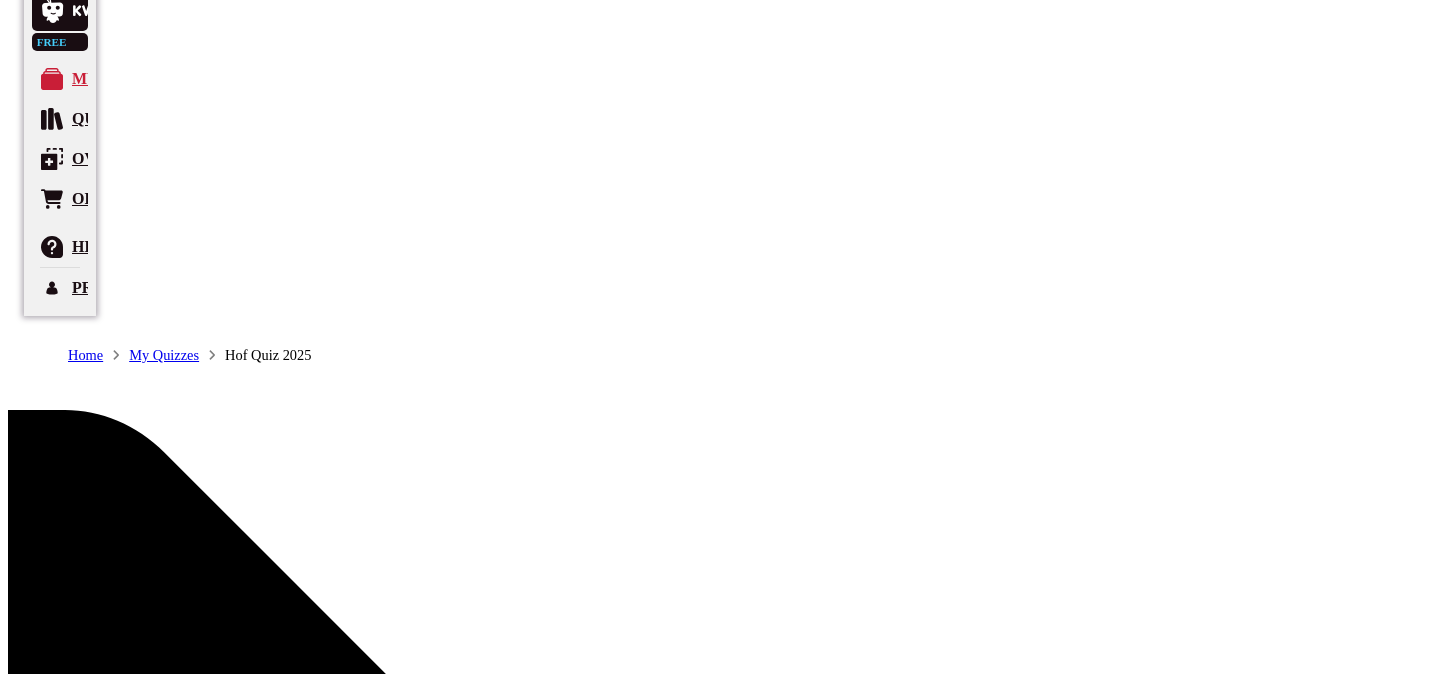 click on "Cancel award ceremony" at bounding box center [88, 12085] 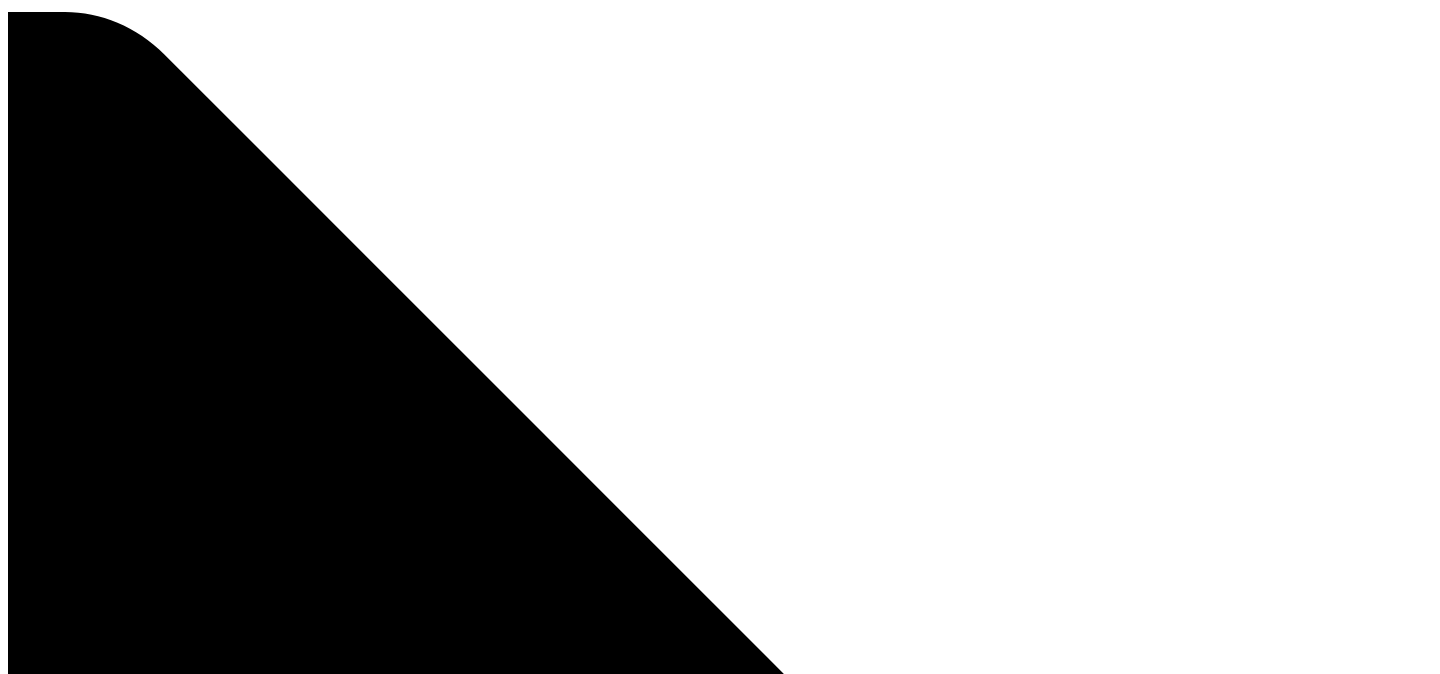 scroll, scrollTop: 447, scrollLeft: 0, axis: vertical 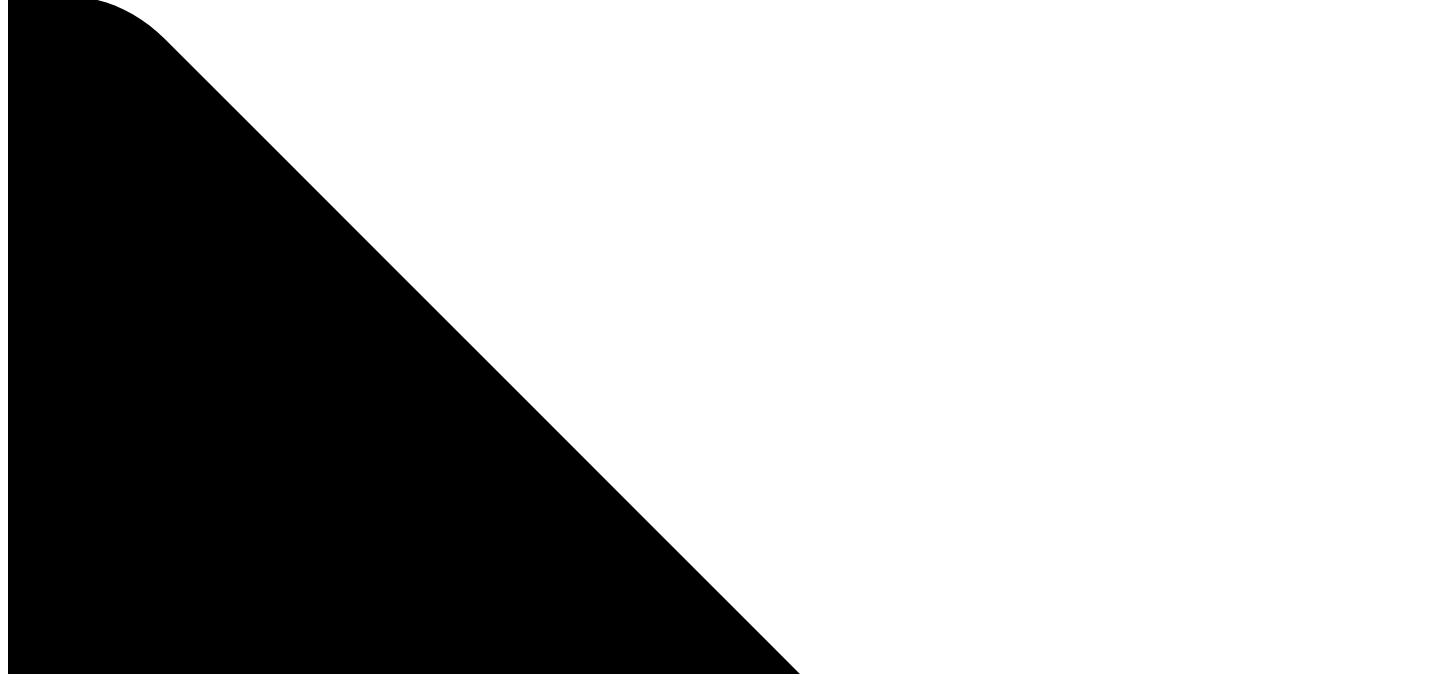 click on "[NUMBER] point" at bounding box center [755, 12106] 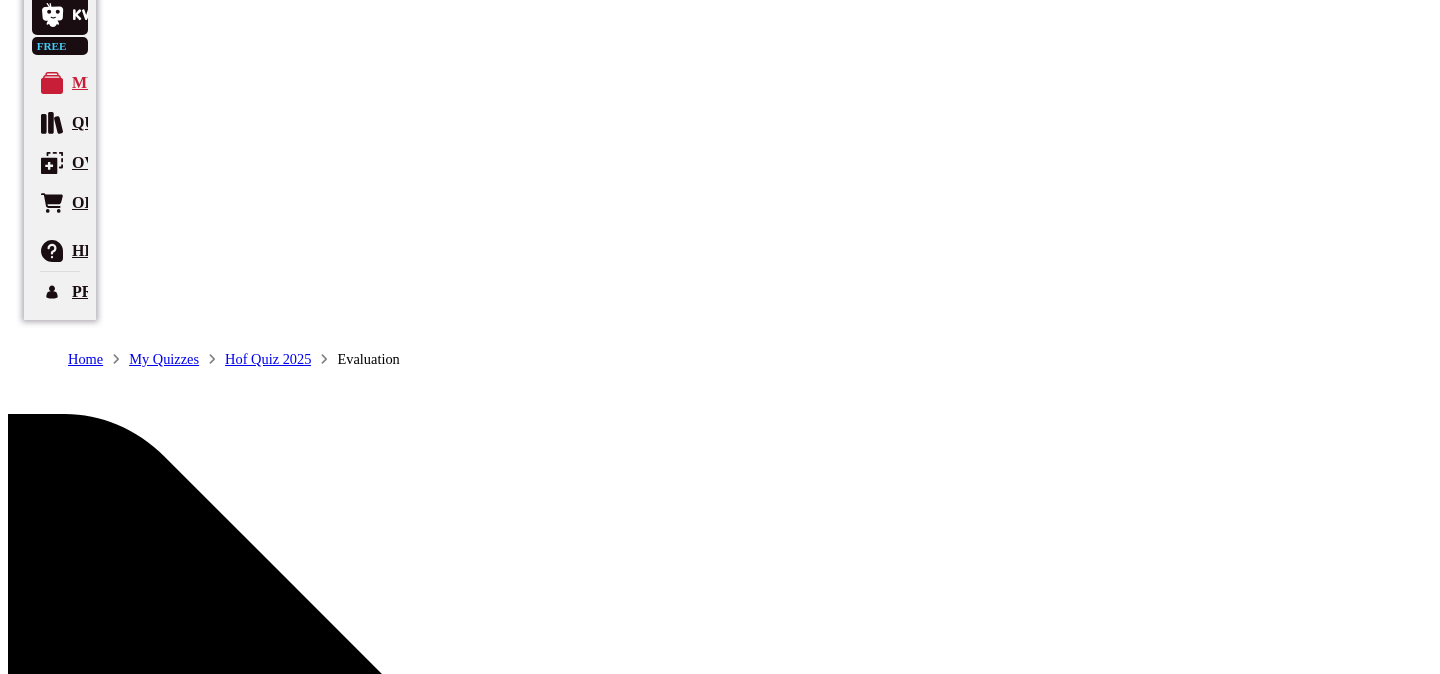 scroll, scrollTop: 0, scrollLeft: 0, axis: both 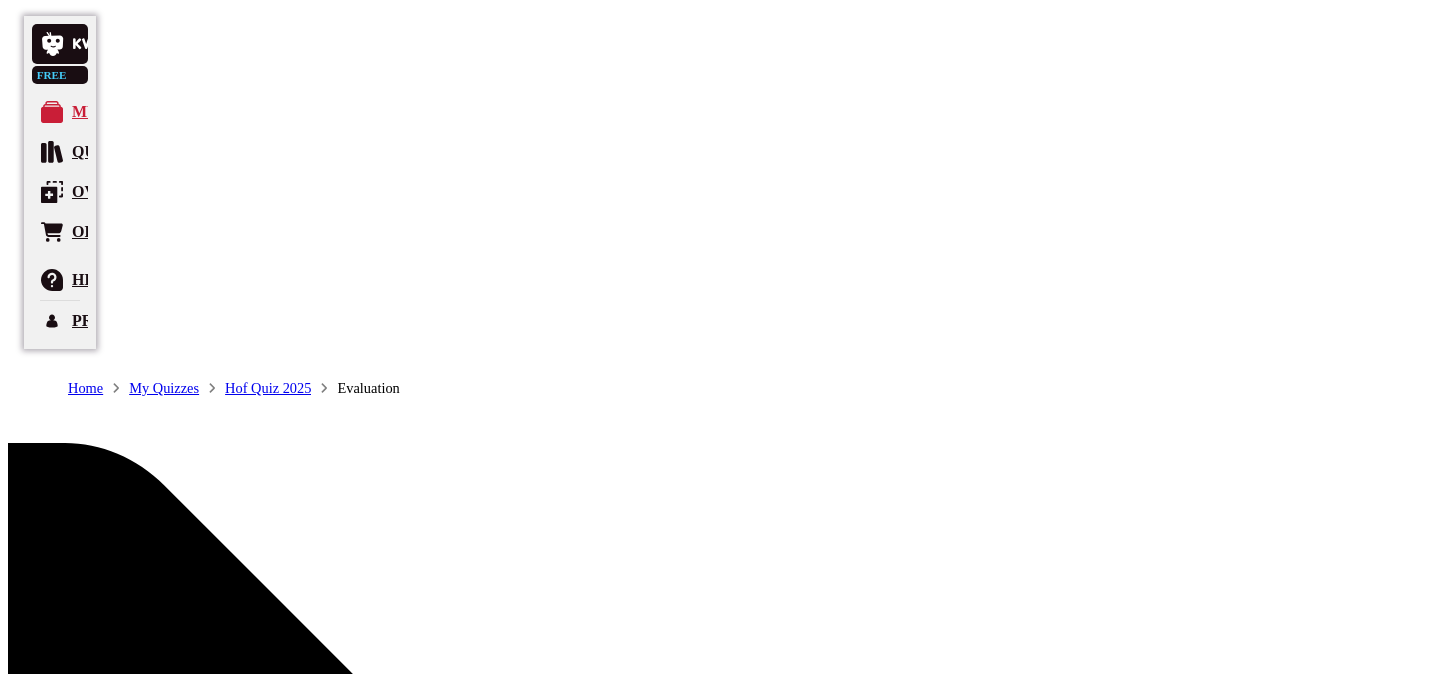click on "Cancel award ceremony" at bounding box center (88, 12118) 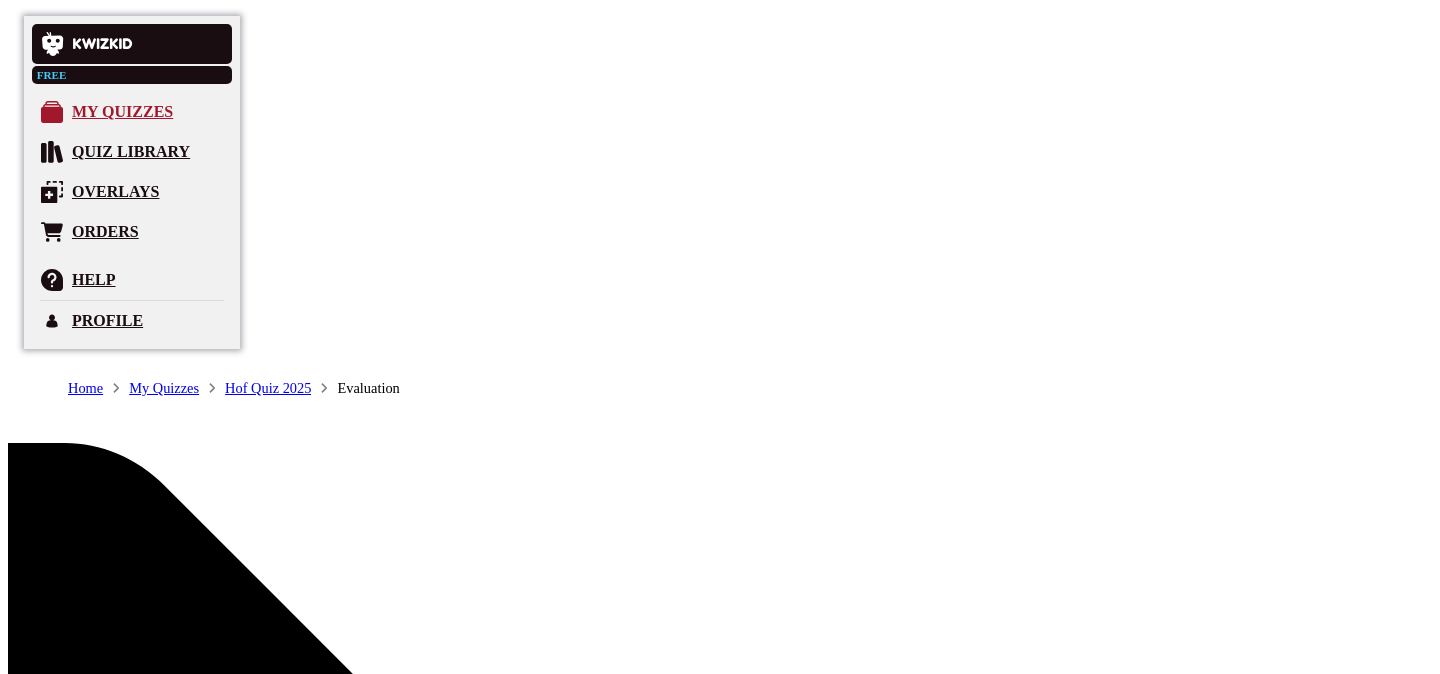 click on "My Quizzes" at bounding box center [132, 112] 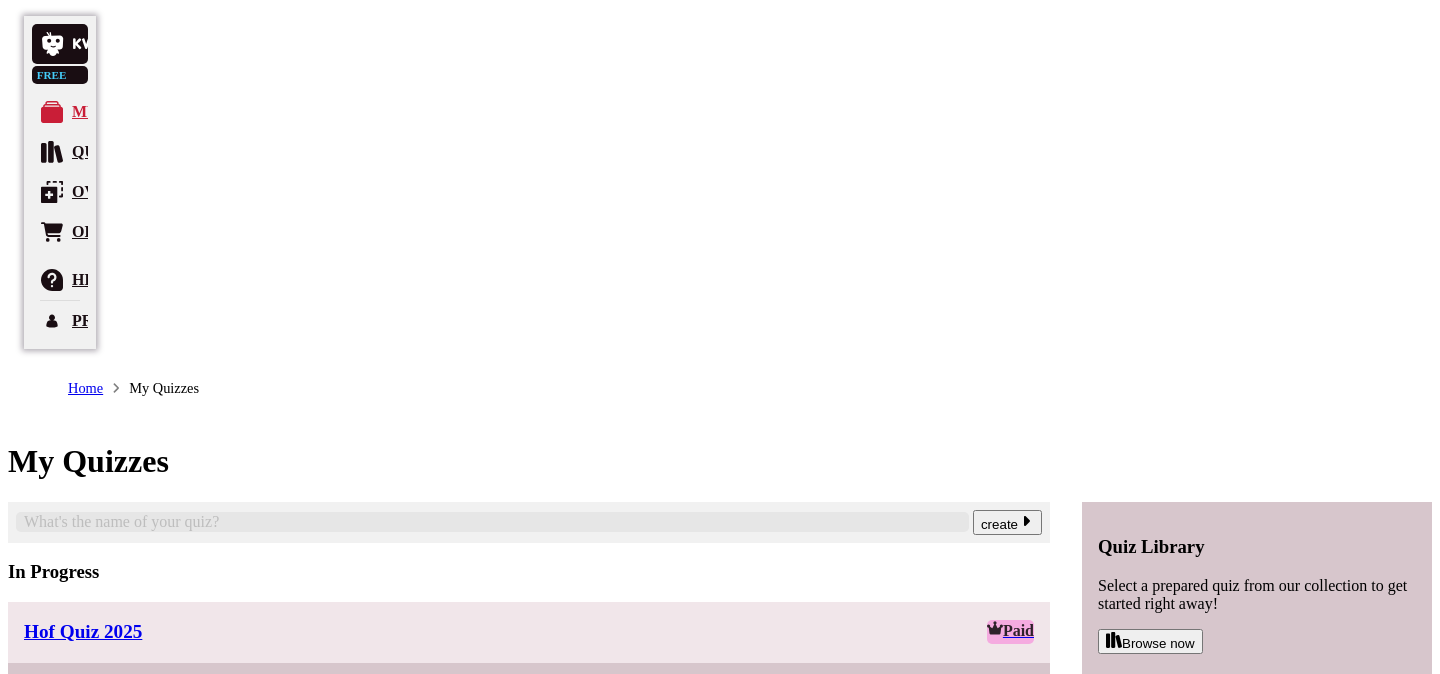click on "Hof Quiz [YEAR] Paid" at bounding box center (529, 632) 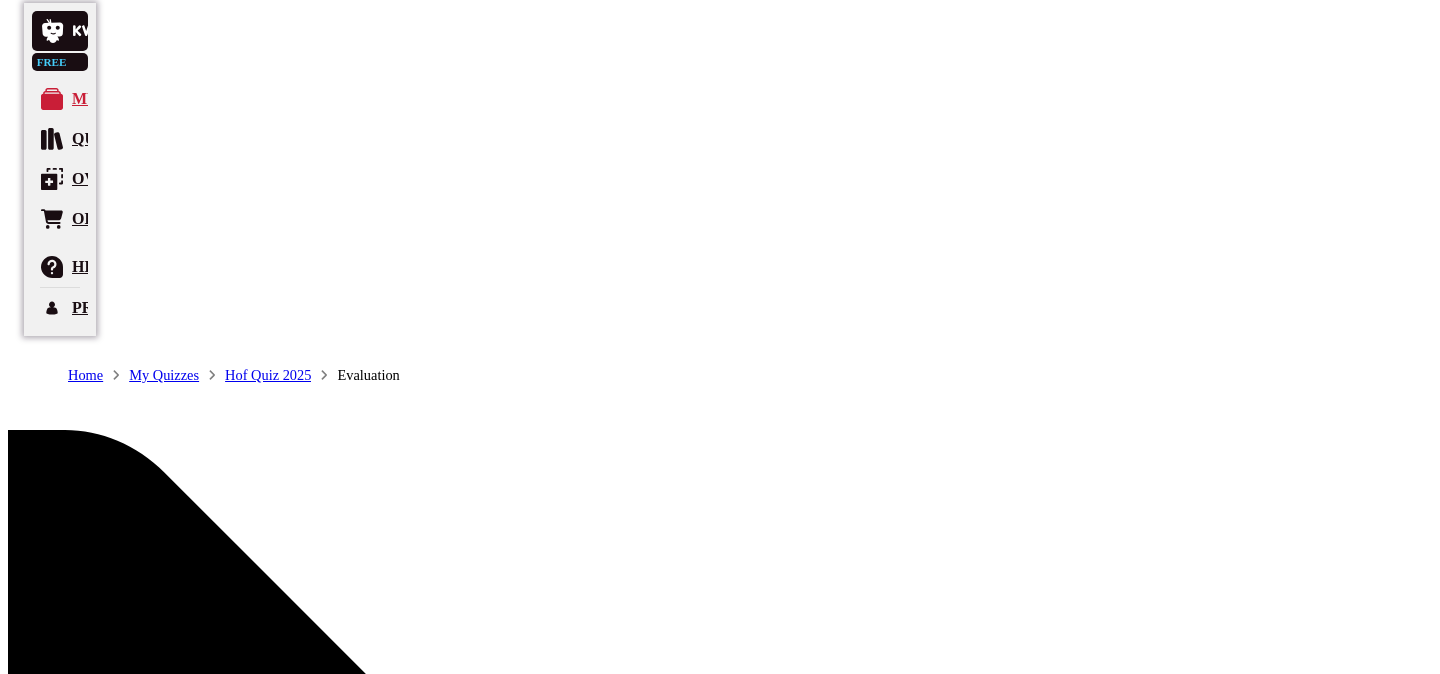 scroll, scrollTop: 0, scrollLeft: 0, axis: both 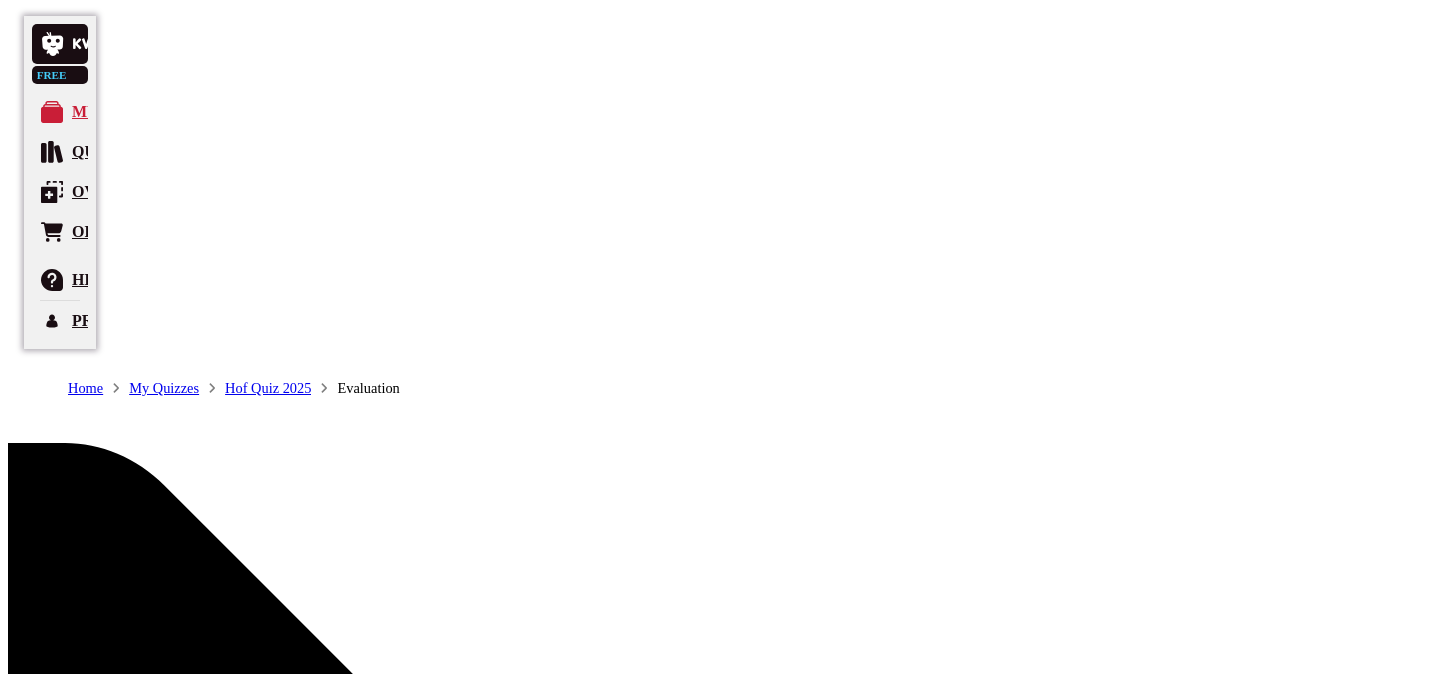 click on "Hof Quiz 2025" at bounding box center [268, 388] 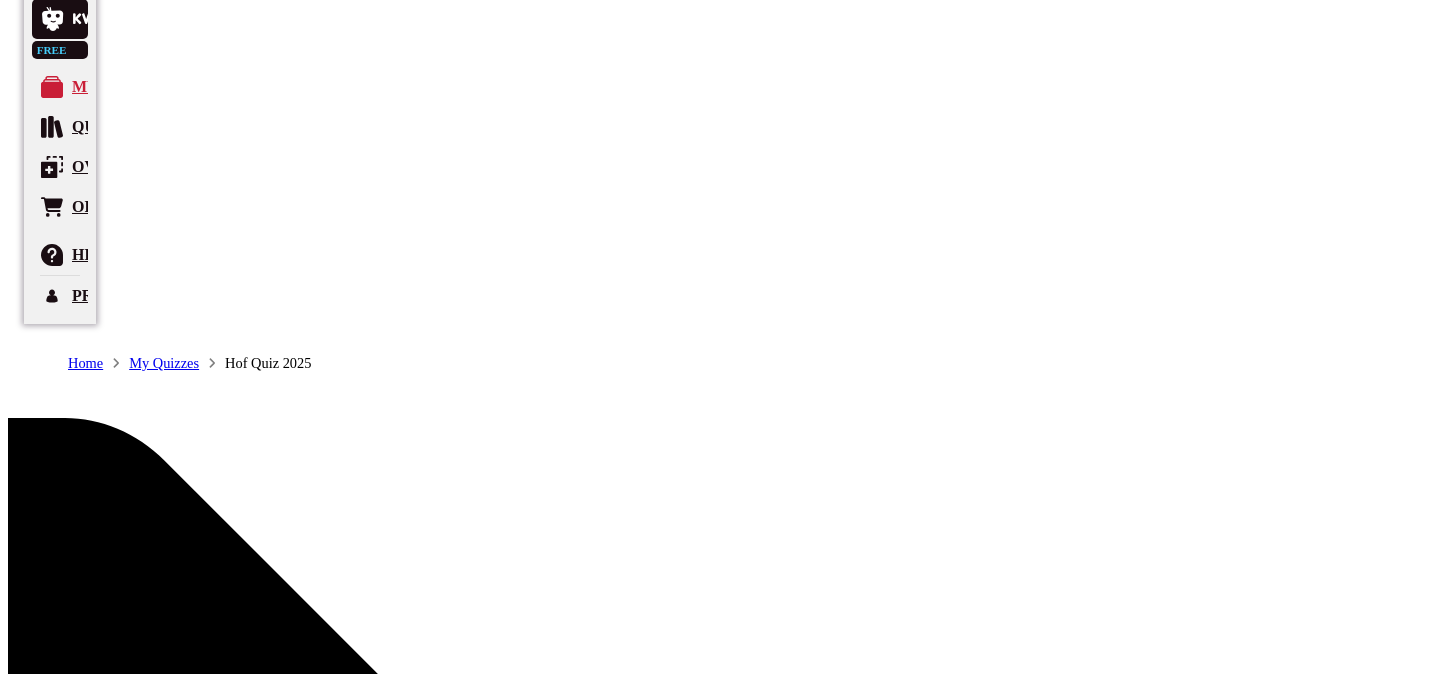scroll, scrollTop: 0, scrollLeft: 0, axis: both 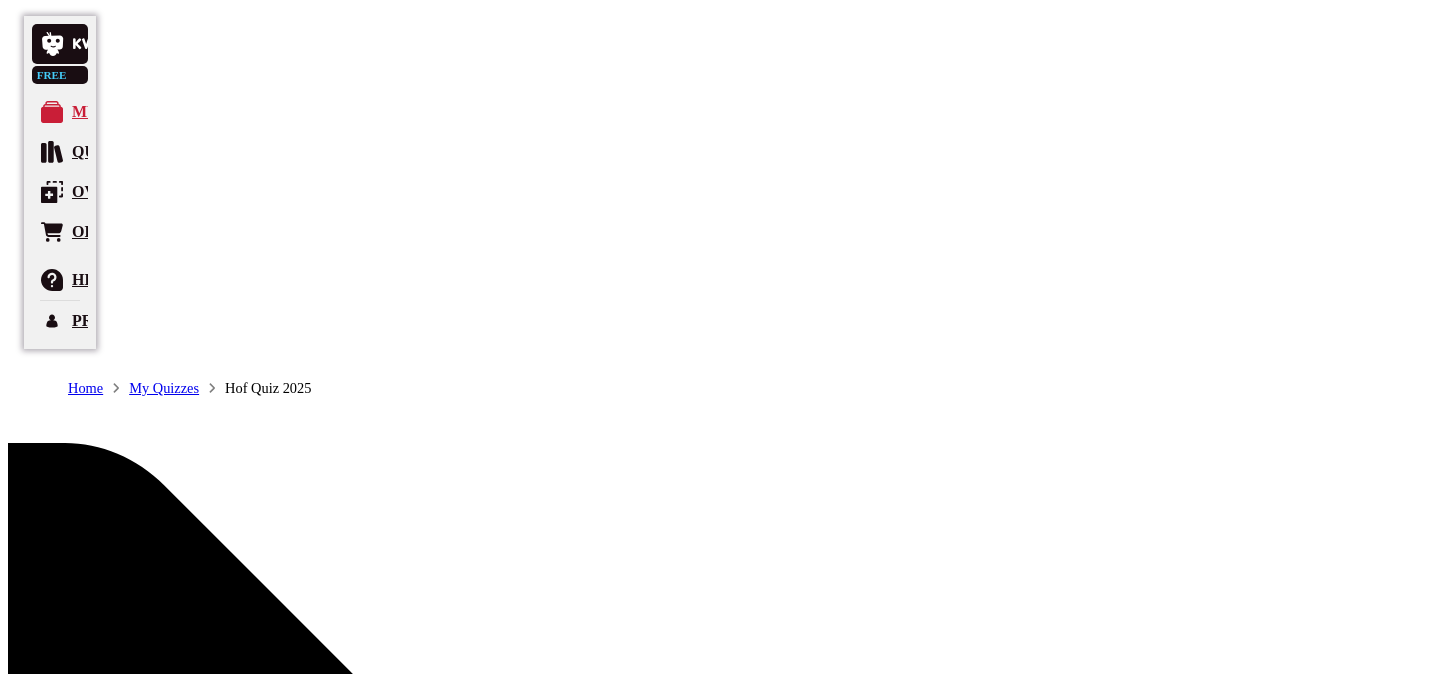 click on "Cancel award ceremony" at bounding box center (96, 12116) 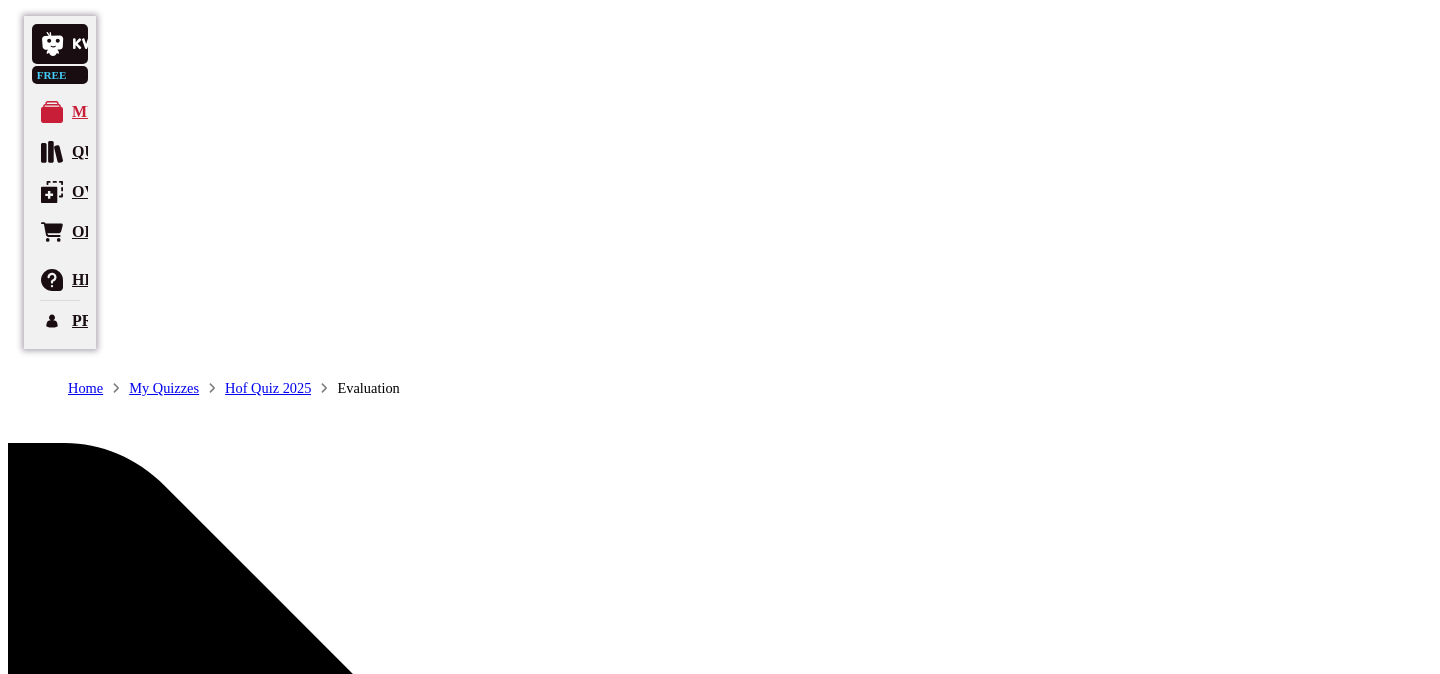 click on "Cancel award ceremony" at bounding box center [96, 12116] 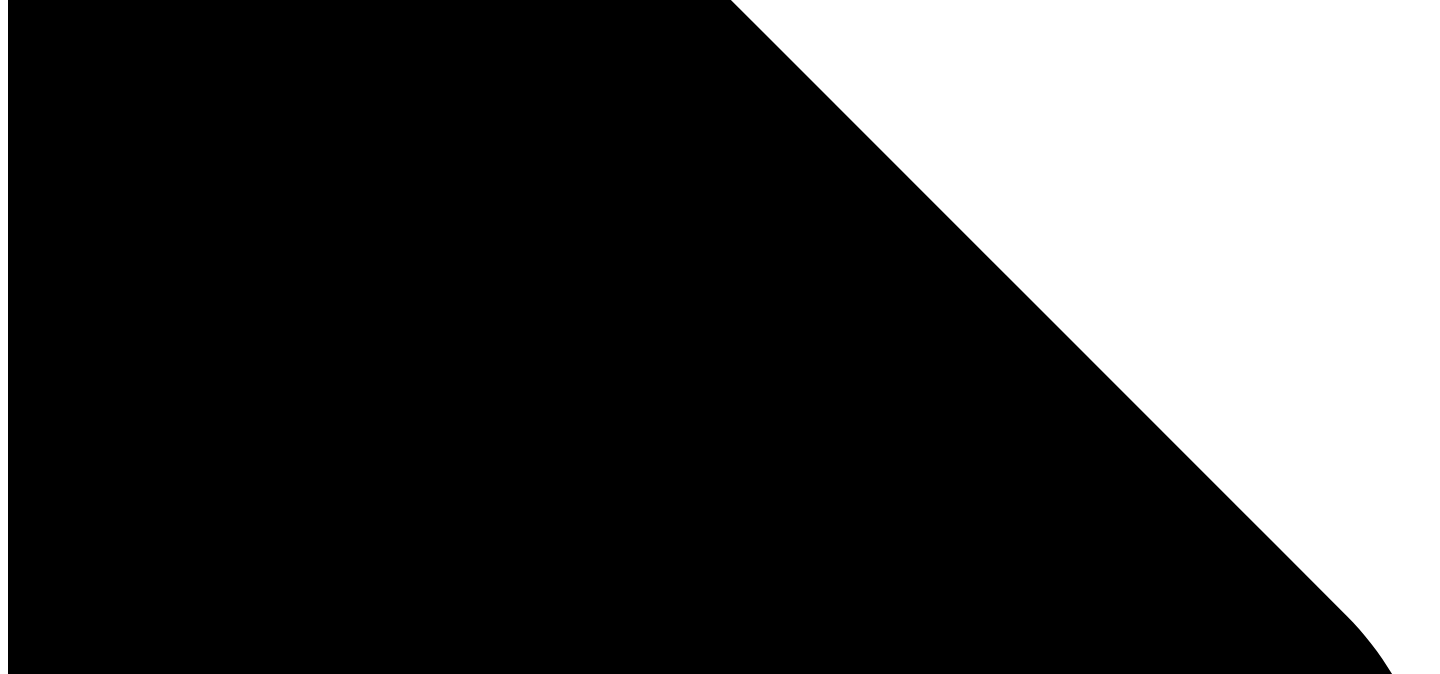 scroll, scrollTop: 1063, scrollLeft: 0, axis: vertical 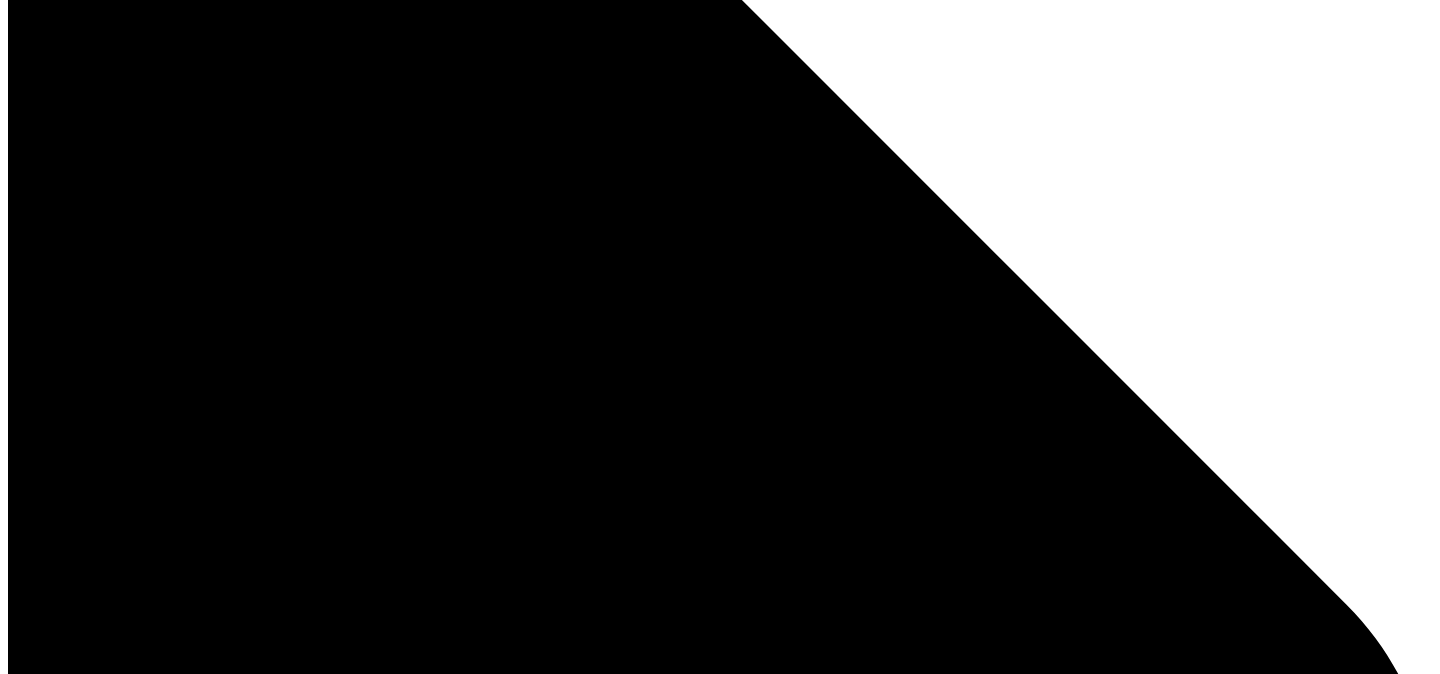 click at bounding box center (805, 11543) 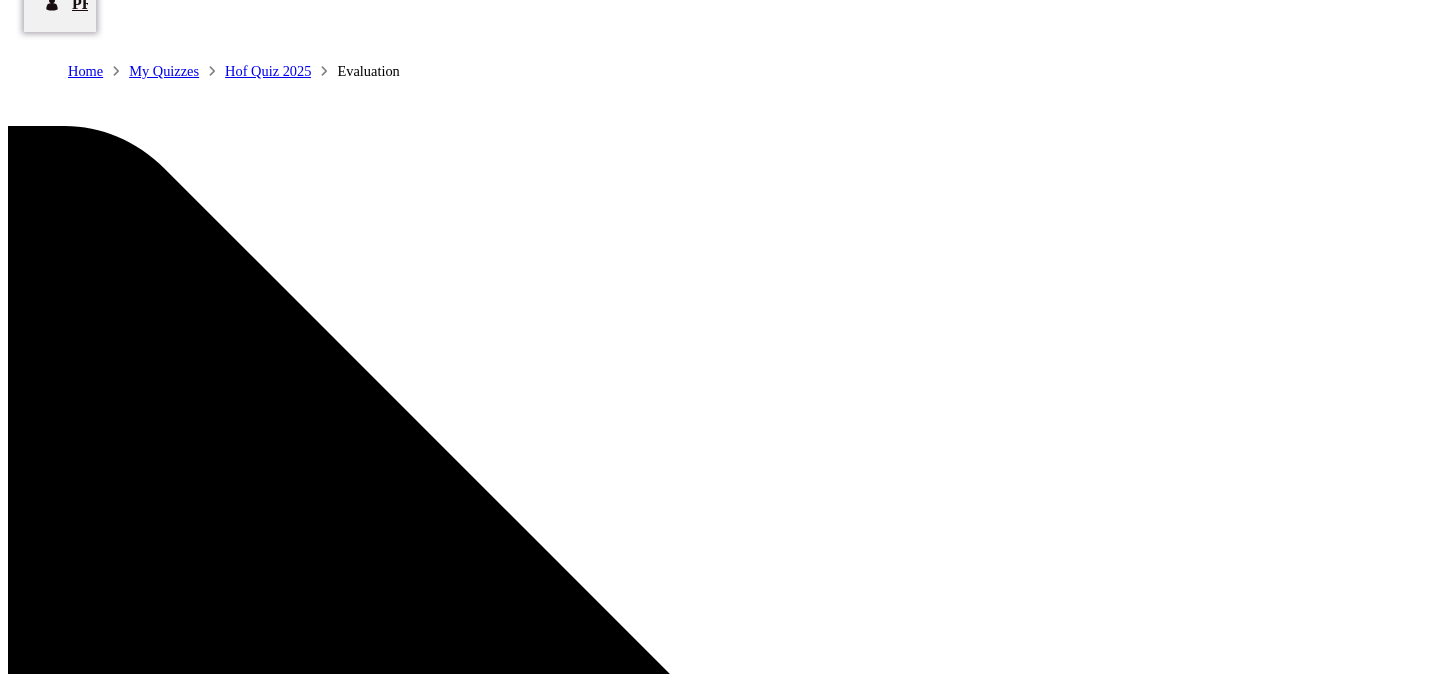 scroll, scrollTop: 320, scrollLeft: 0, axis: vertical 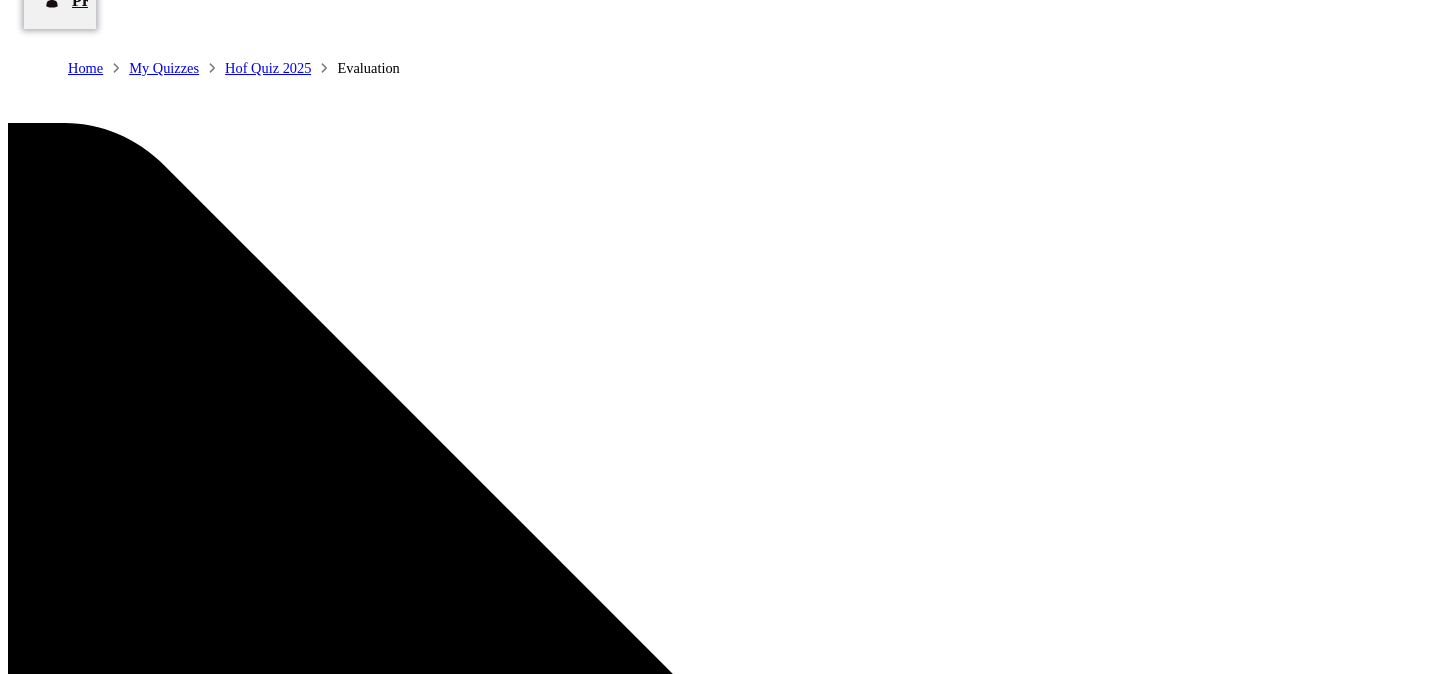 click at bounding box center [805, 12286] 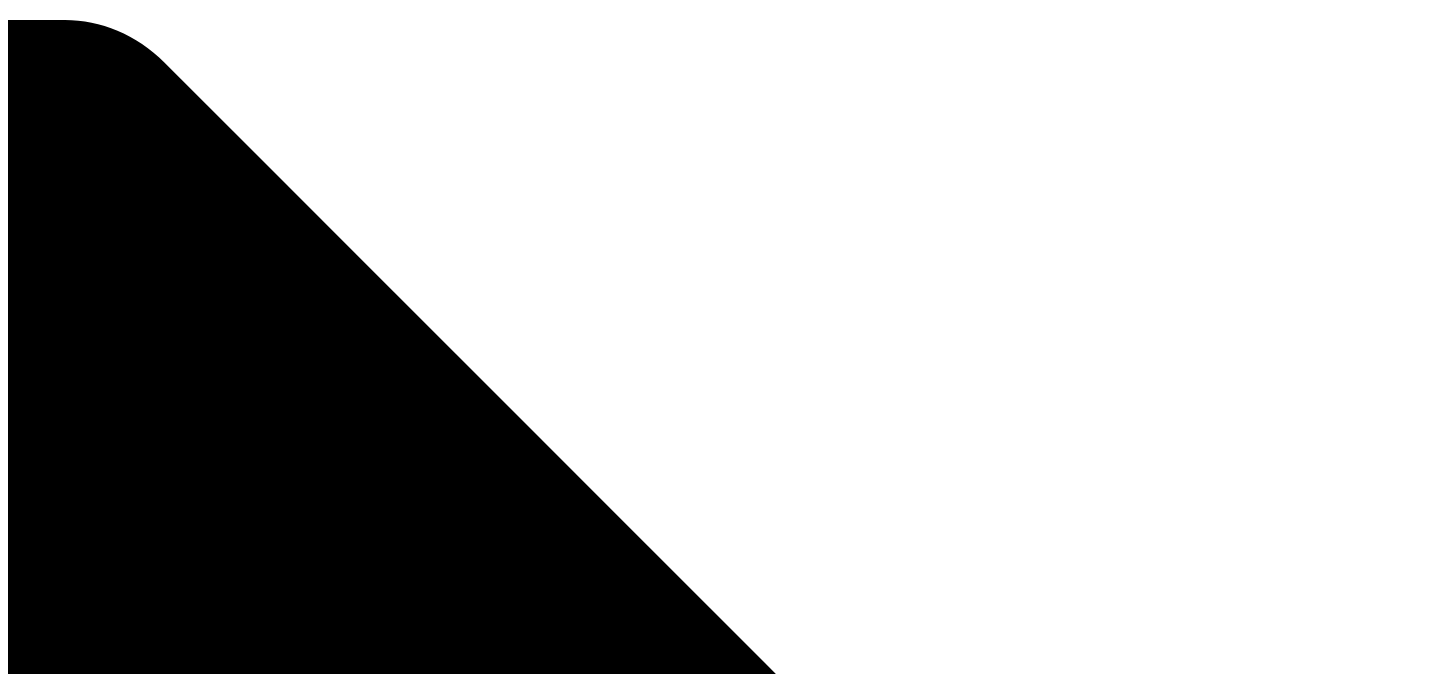 scroll, scrollTop: 425, scrollLeft: 0, axis: vertical 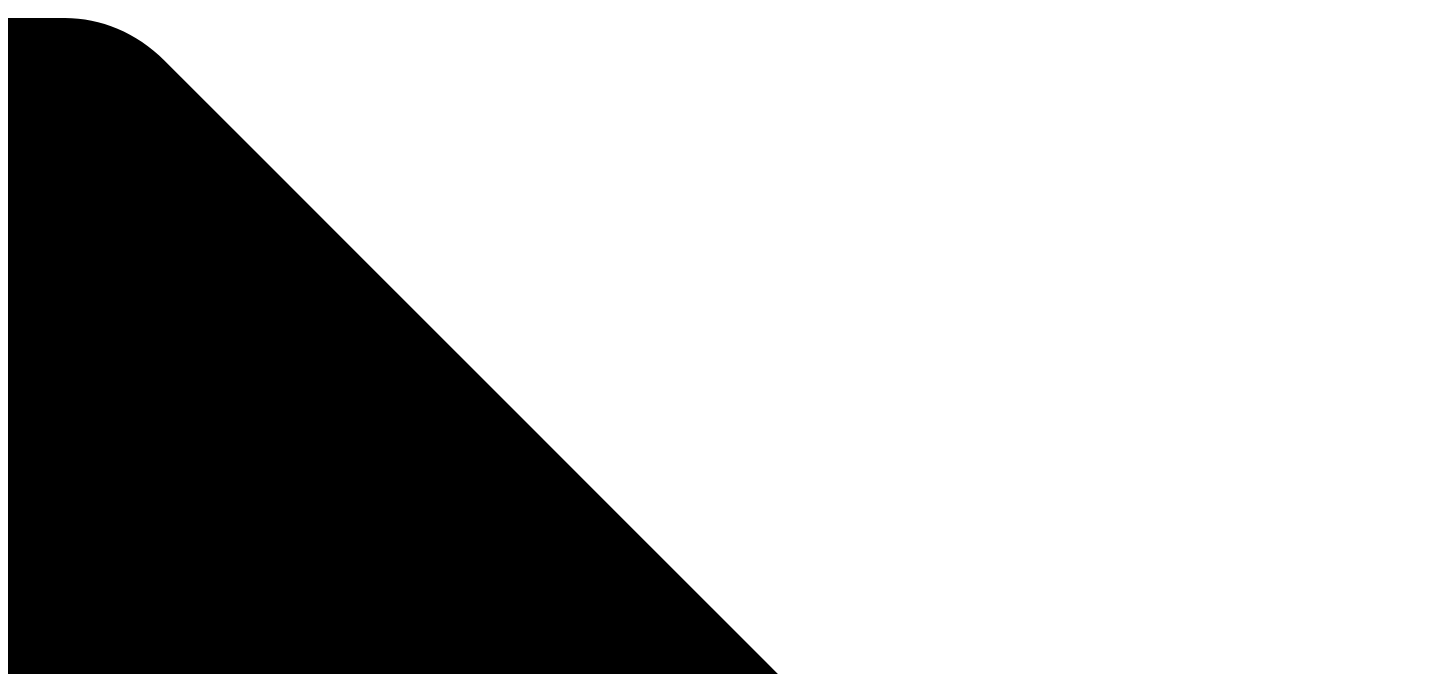 click at bounding box center (805, 12181) 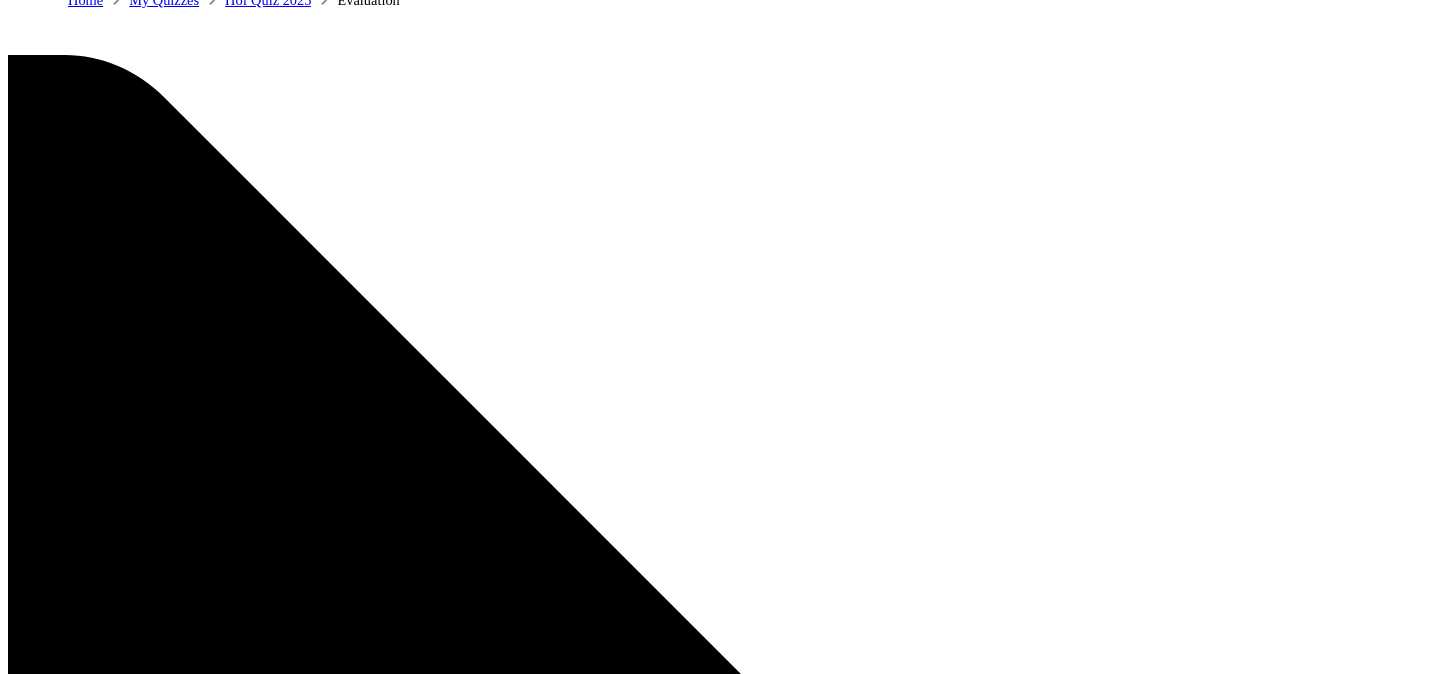 scroll, scrollTop: 383, scrollLeft: 0, axis: vertical 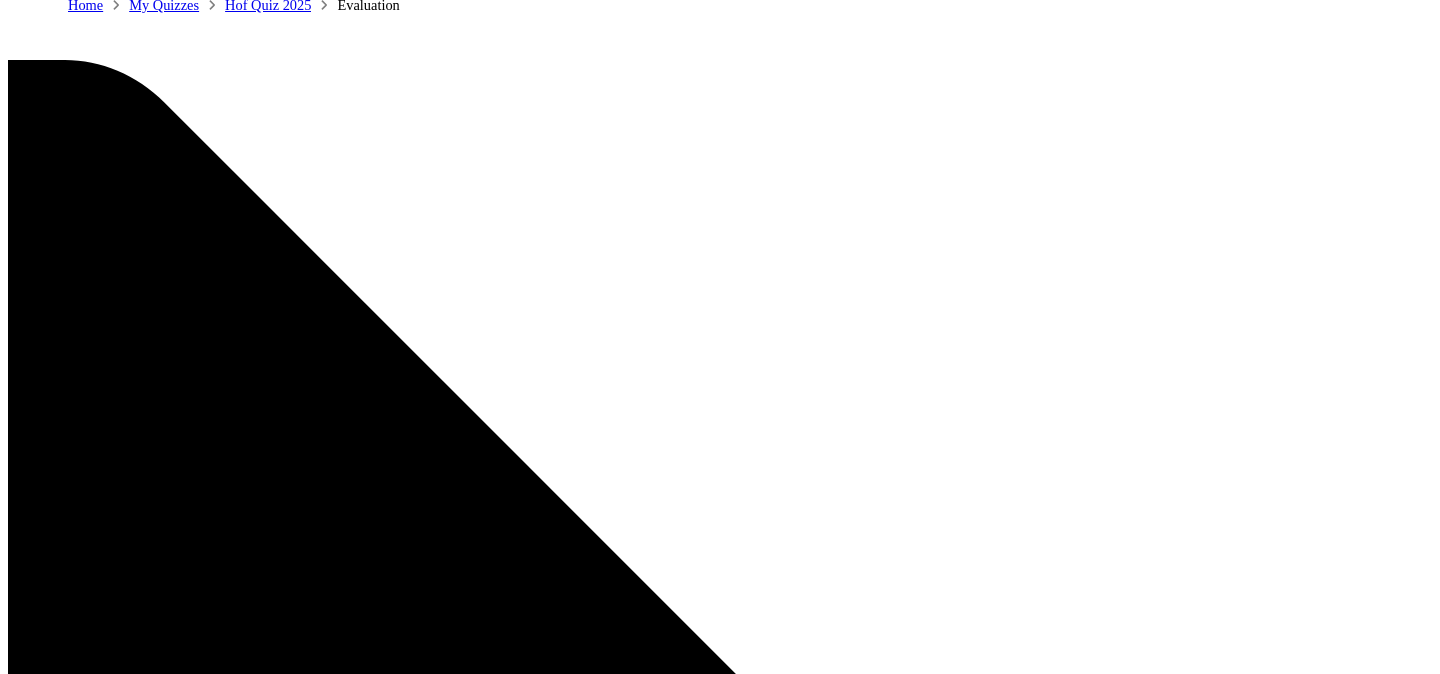 click at bounding box center [681, 12170] 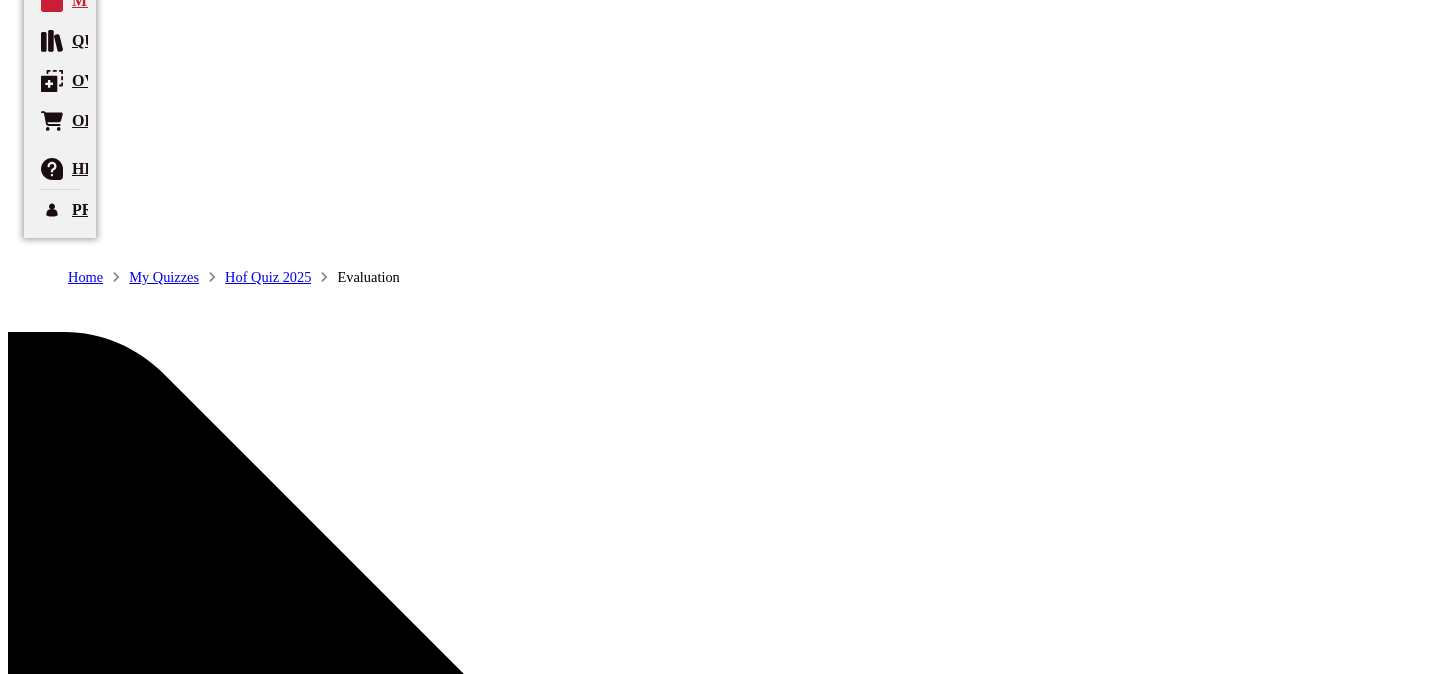 scroll, scrollTop: 0, scrollLeft: 0, axis: both 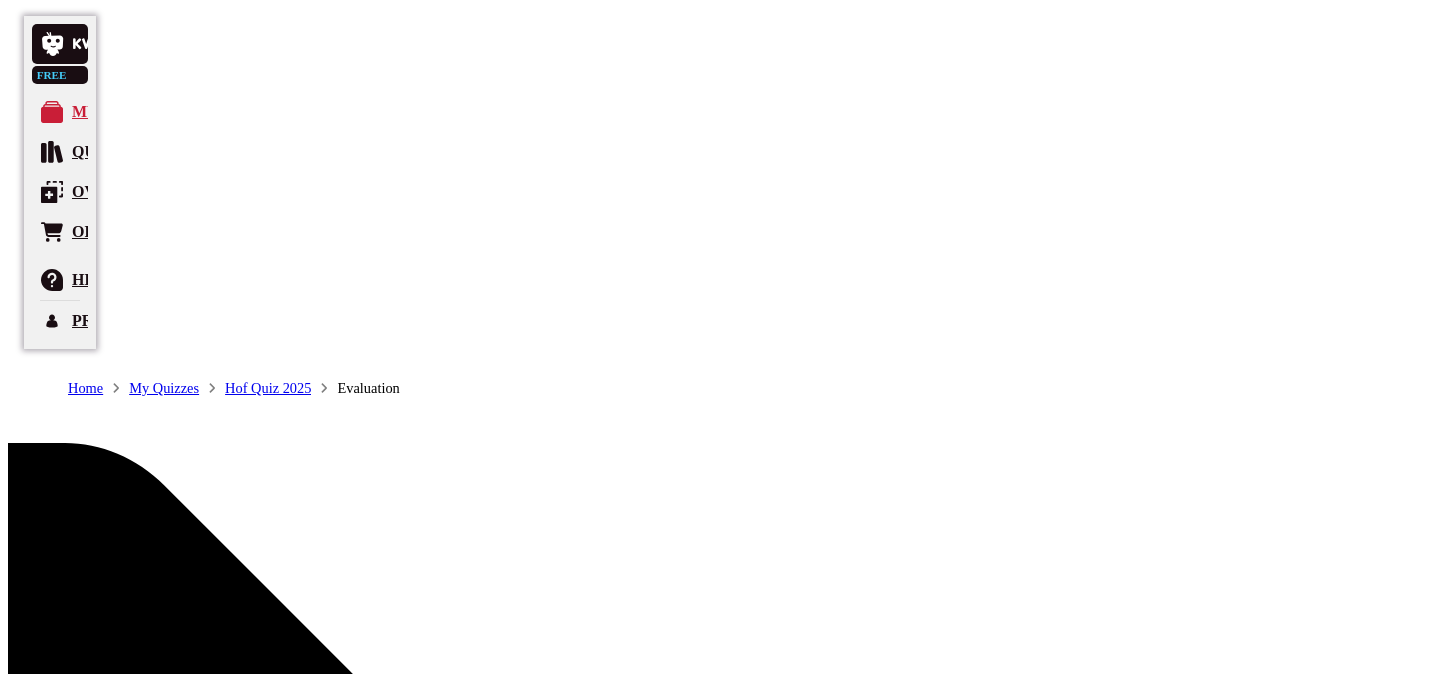 click at bounding box center (16, 3331) 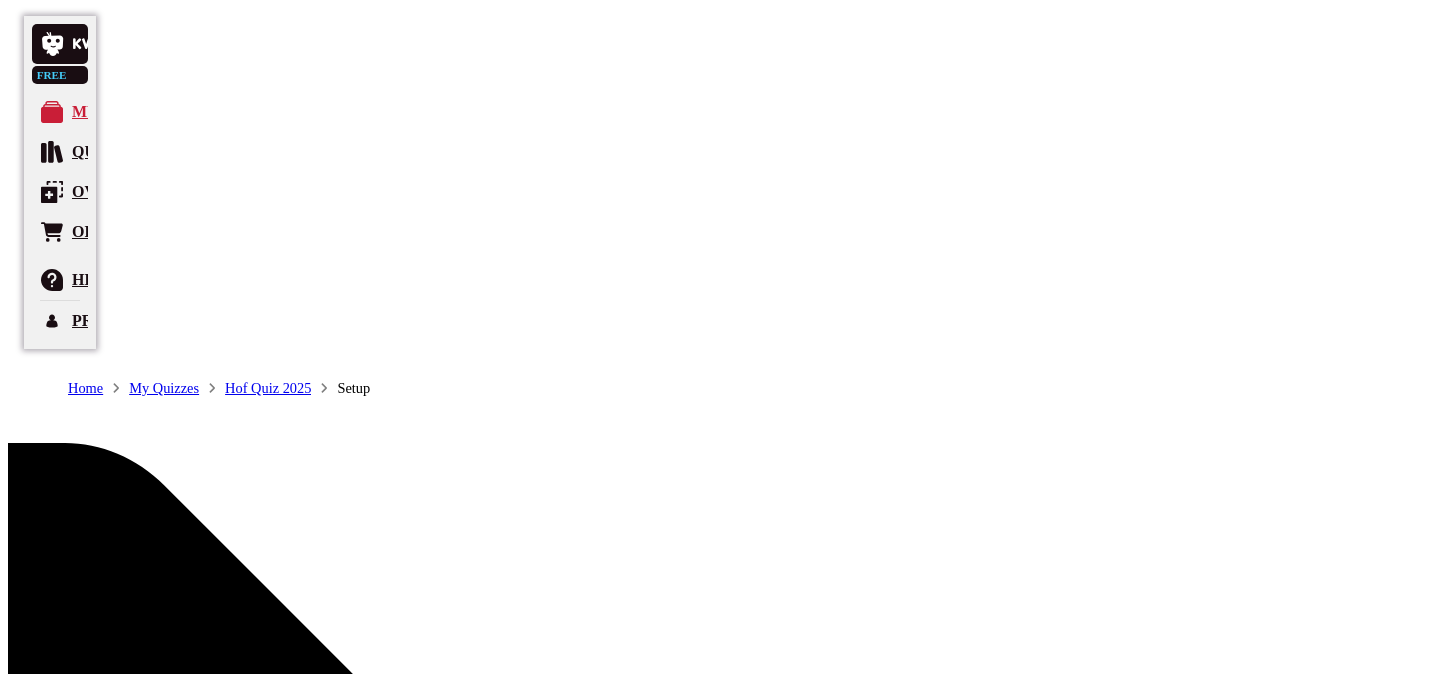click on "Allgemeinwissen" at bounding box center (676, 12358) 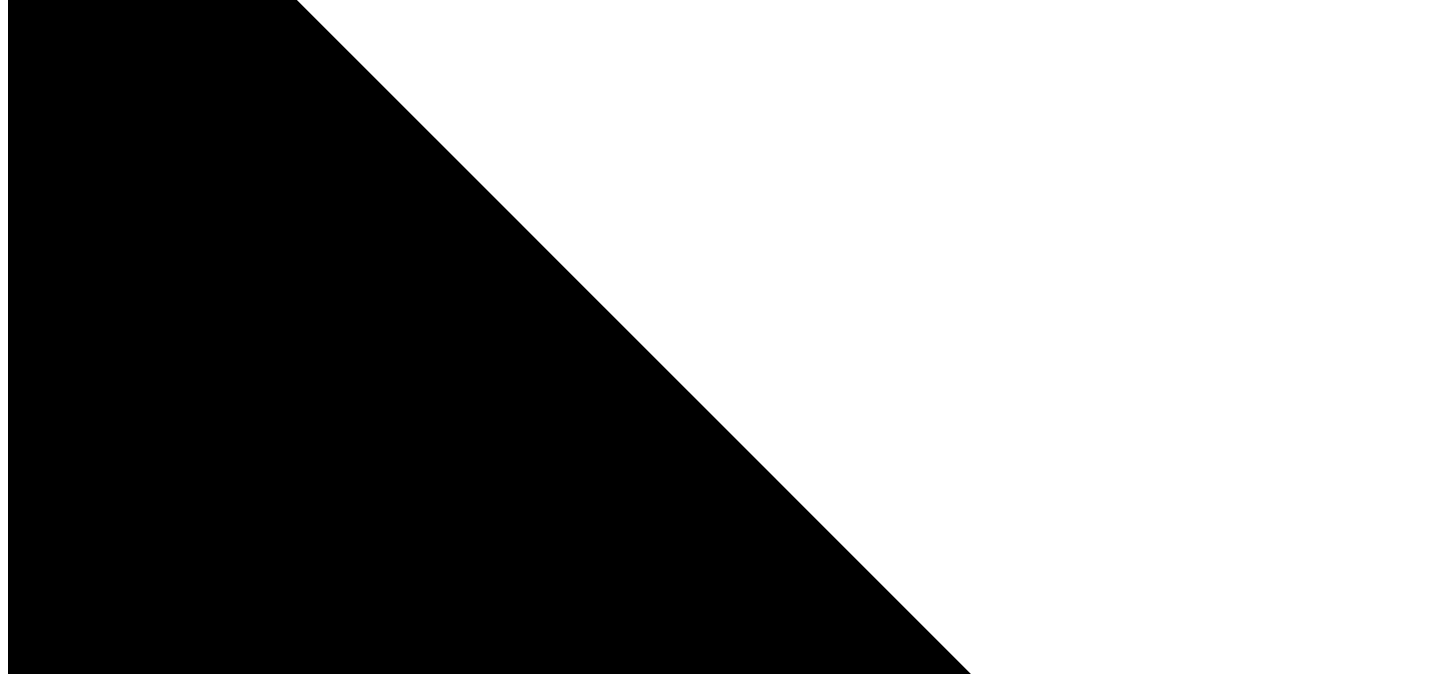 scroll, scrollTop: 625, scrollLeft: 0, axis: vertical 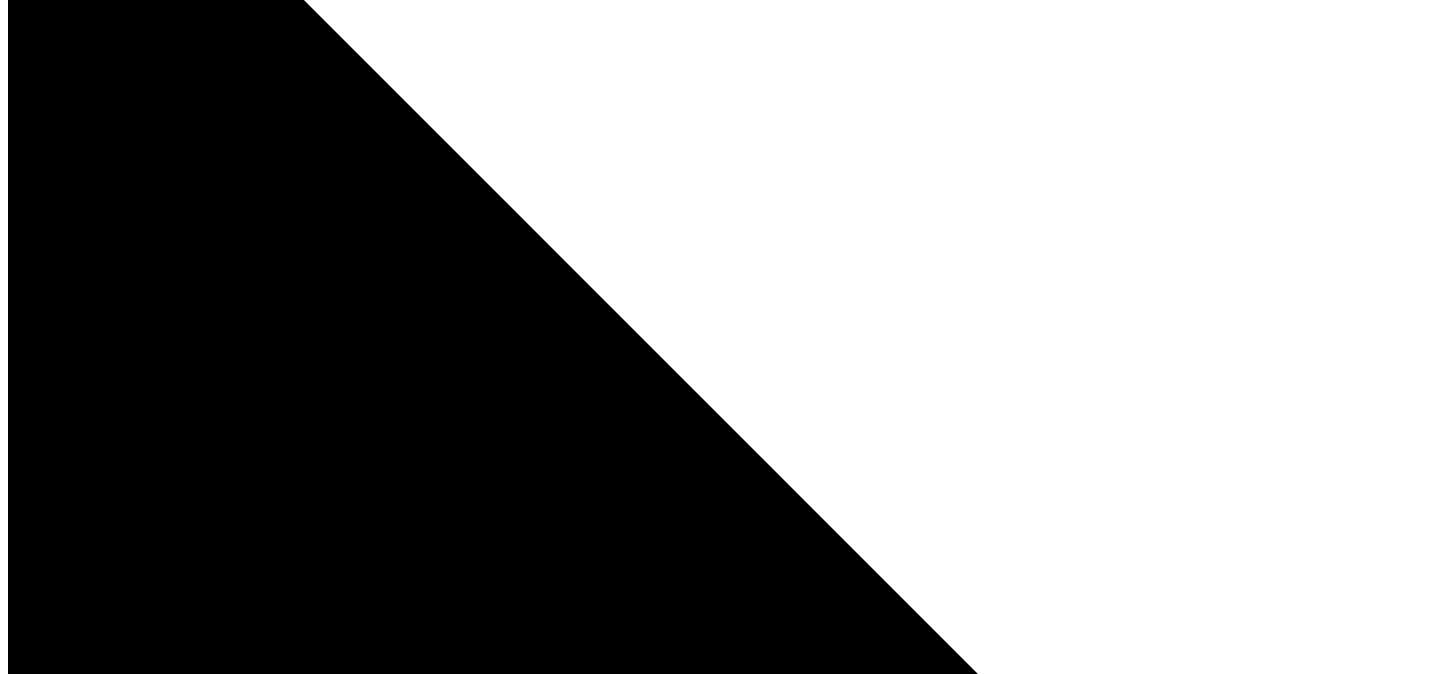 click at bounding box center [204, 12510] 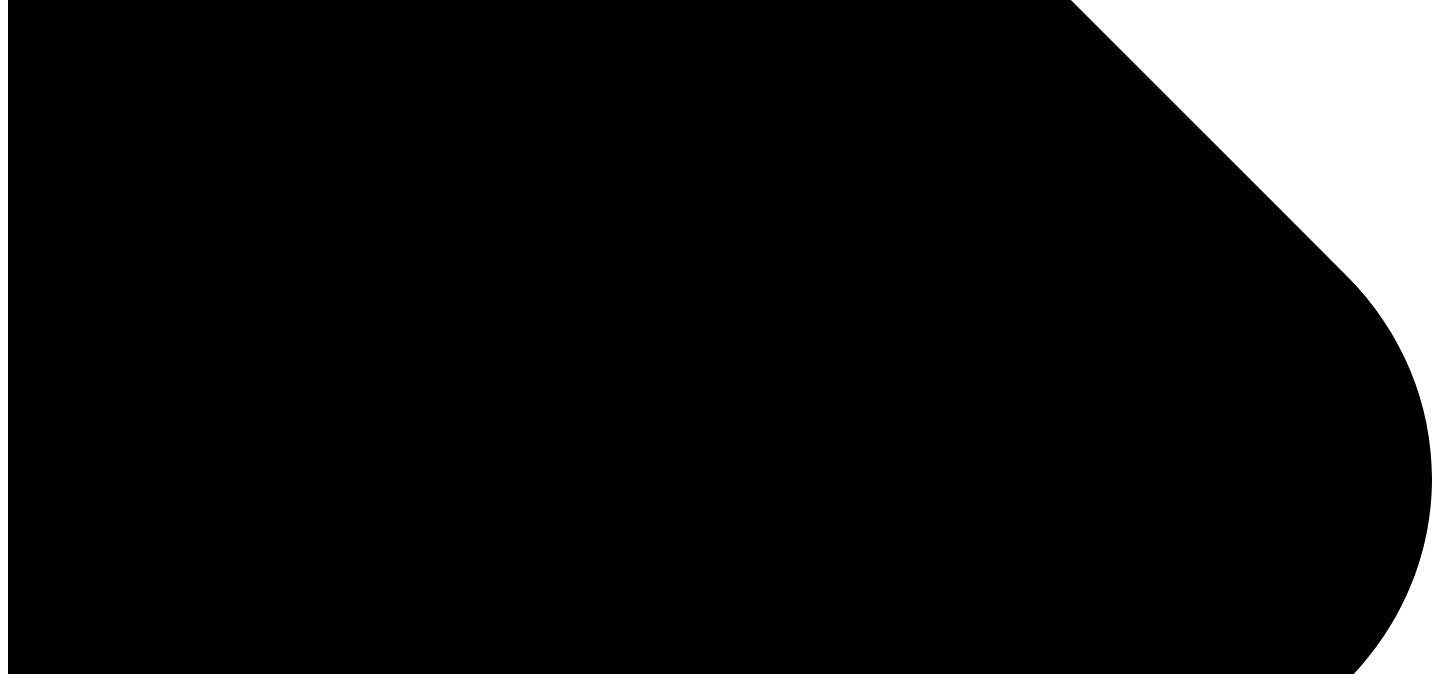 scroll, scrollTop: 1393, scrollLeft: 0, axis: vertical 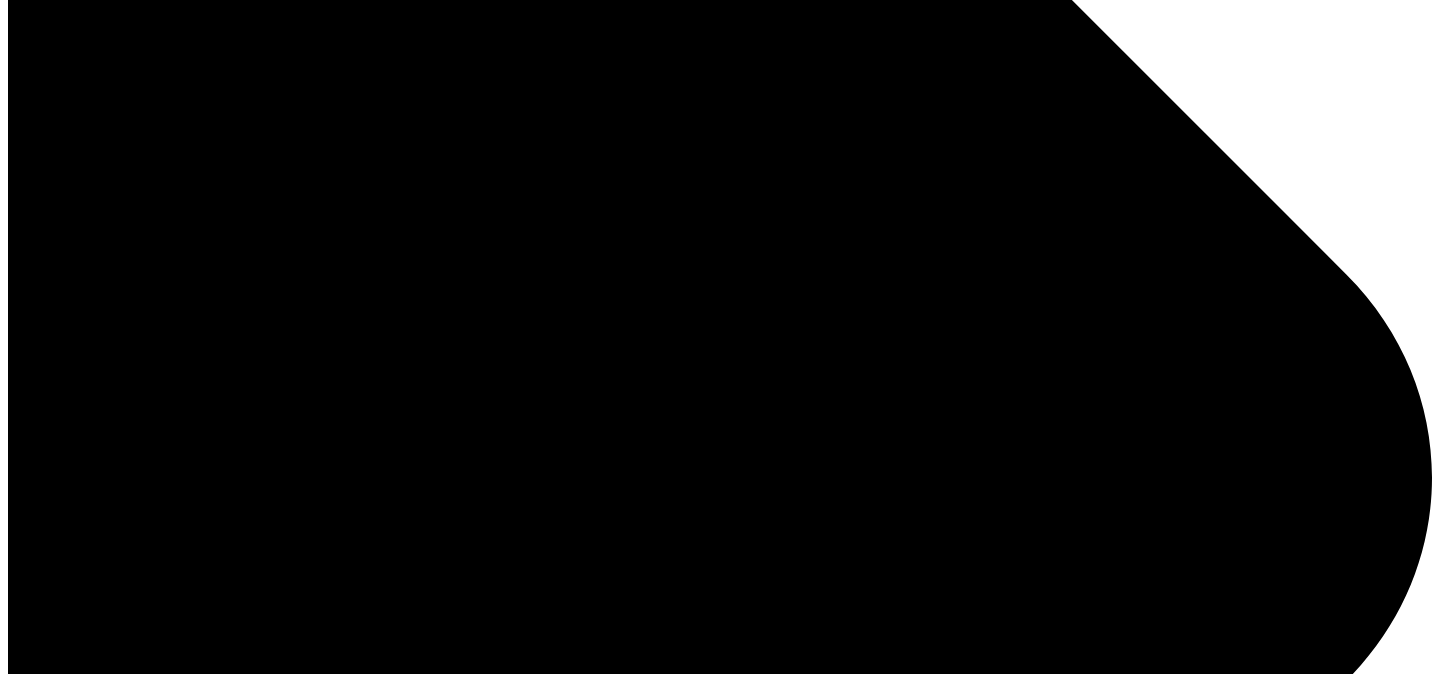 click on "Allgemeinwissen" at bounding box center [676, 12504] 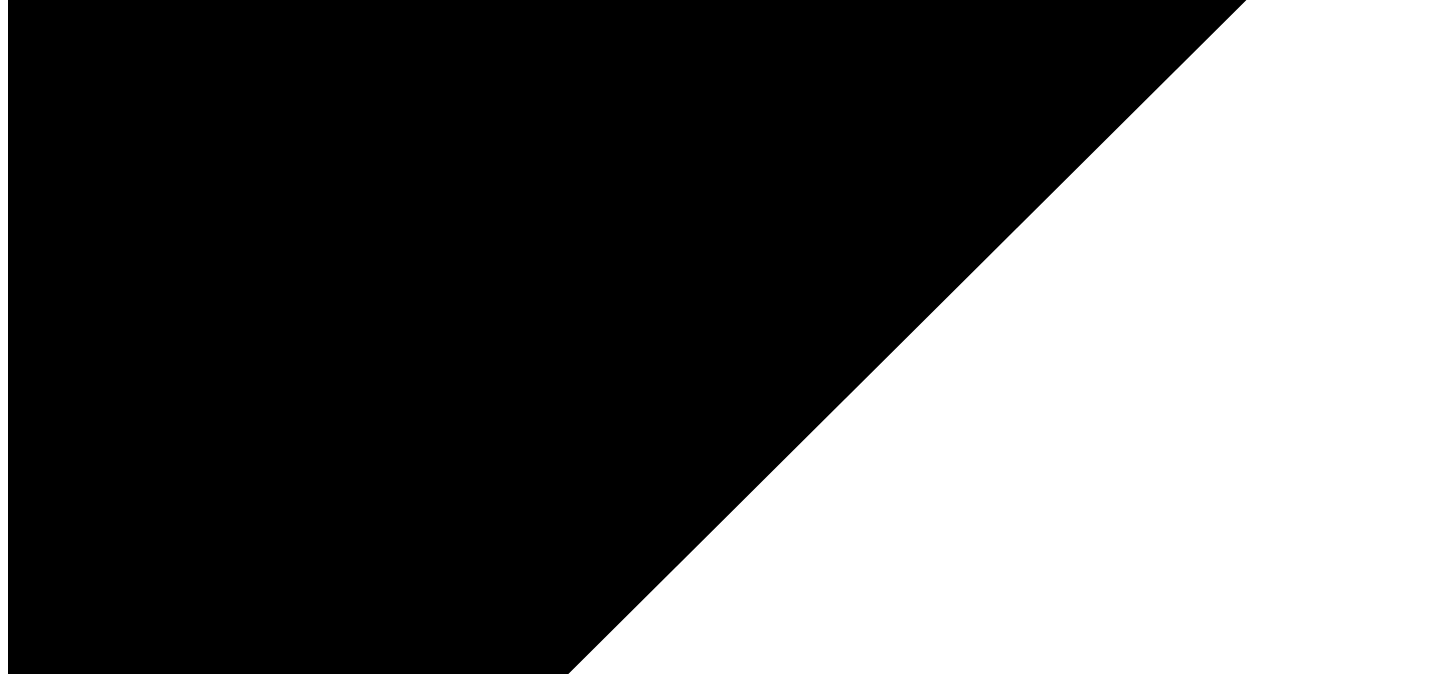 scroll, scrollTop: 2185, scrollLeft: 0, axis: vertical 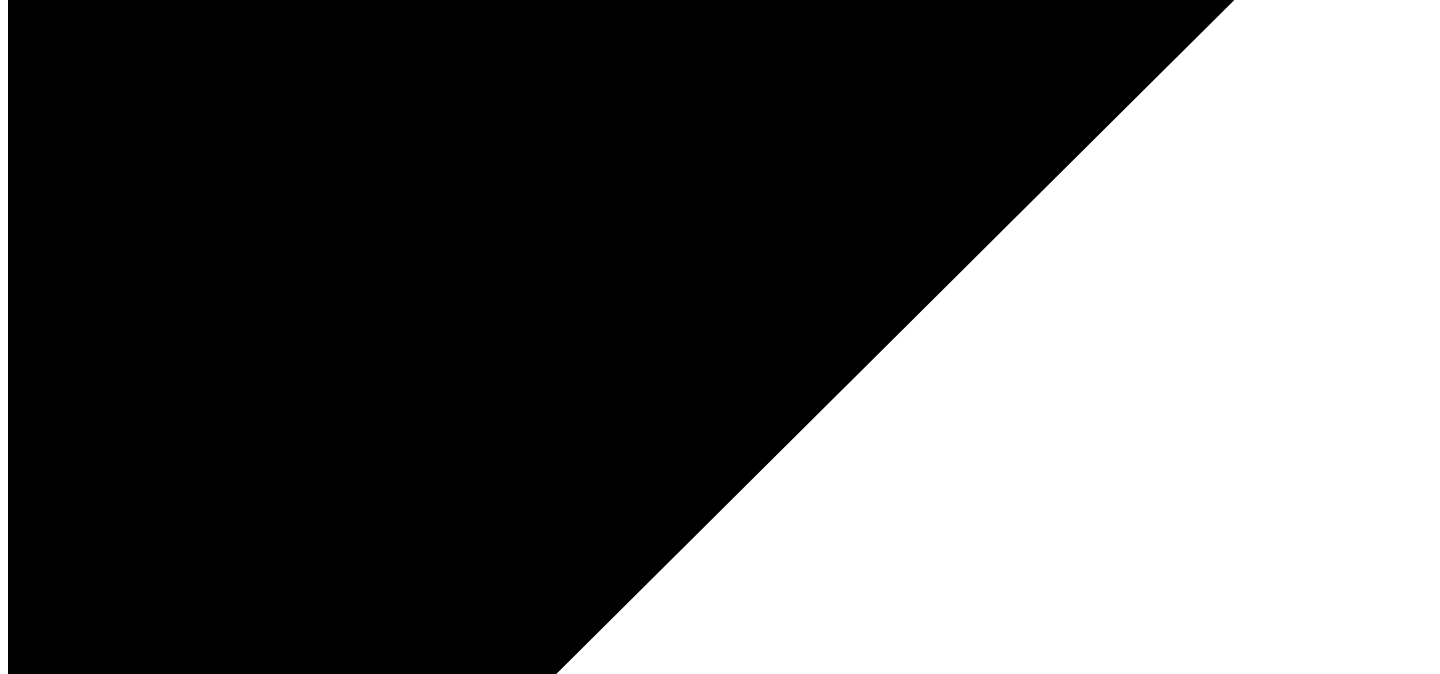 click on "04 Allgemeinwissen 1" at bounding box center (720, 12474) 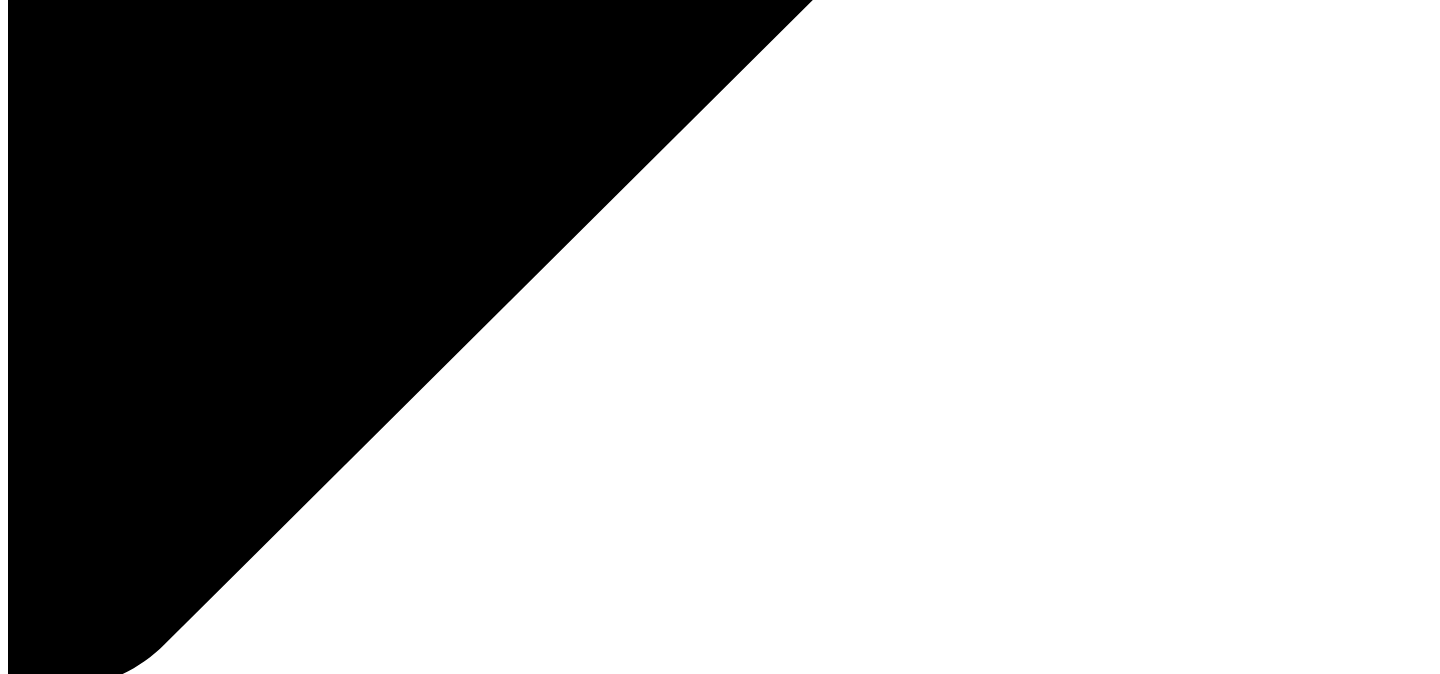 scroll, scrollTop: 2632, scrollLeft: 0, axis: vertical 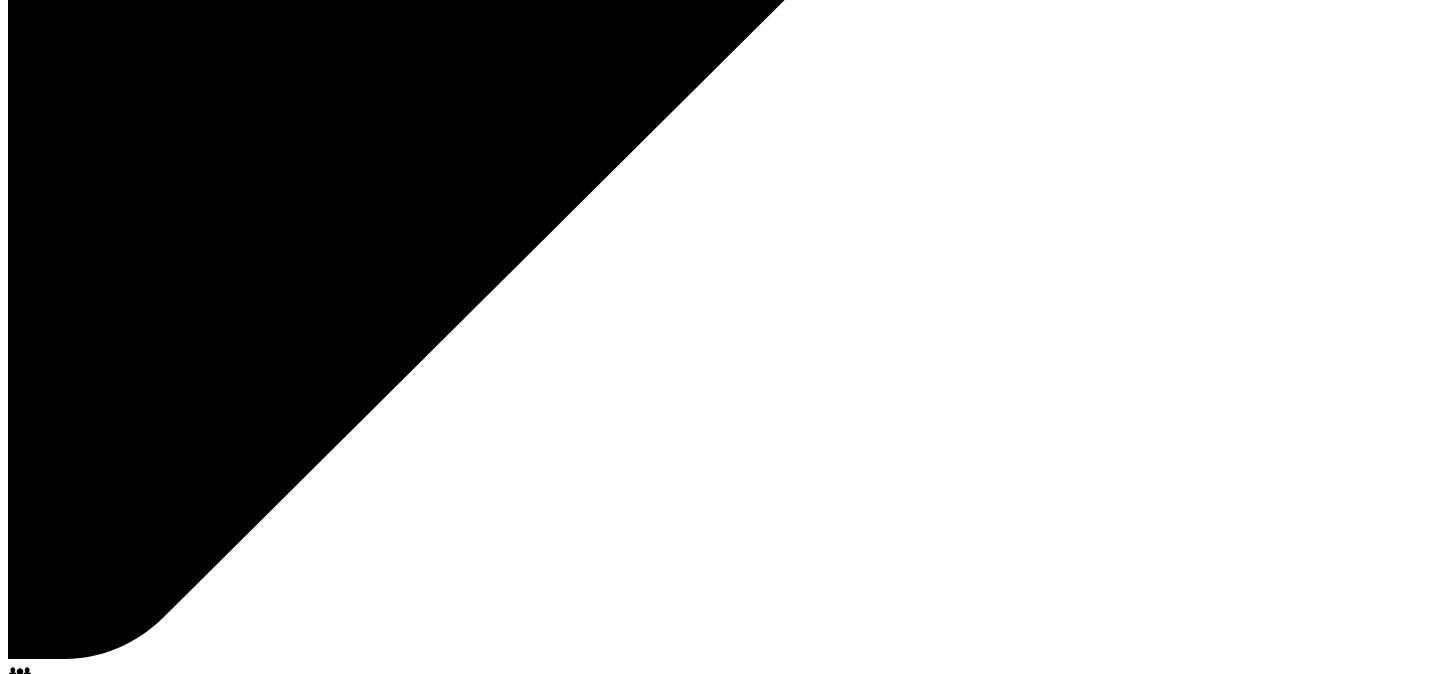 click on "Allgemeinwissen" at bounding box center (676, 12579) 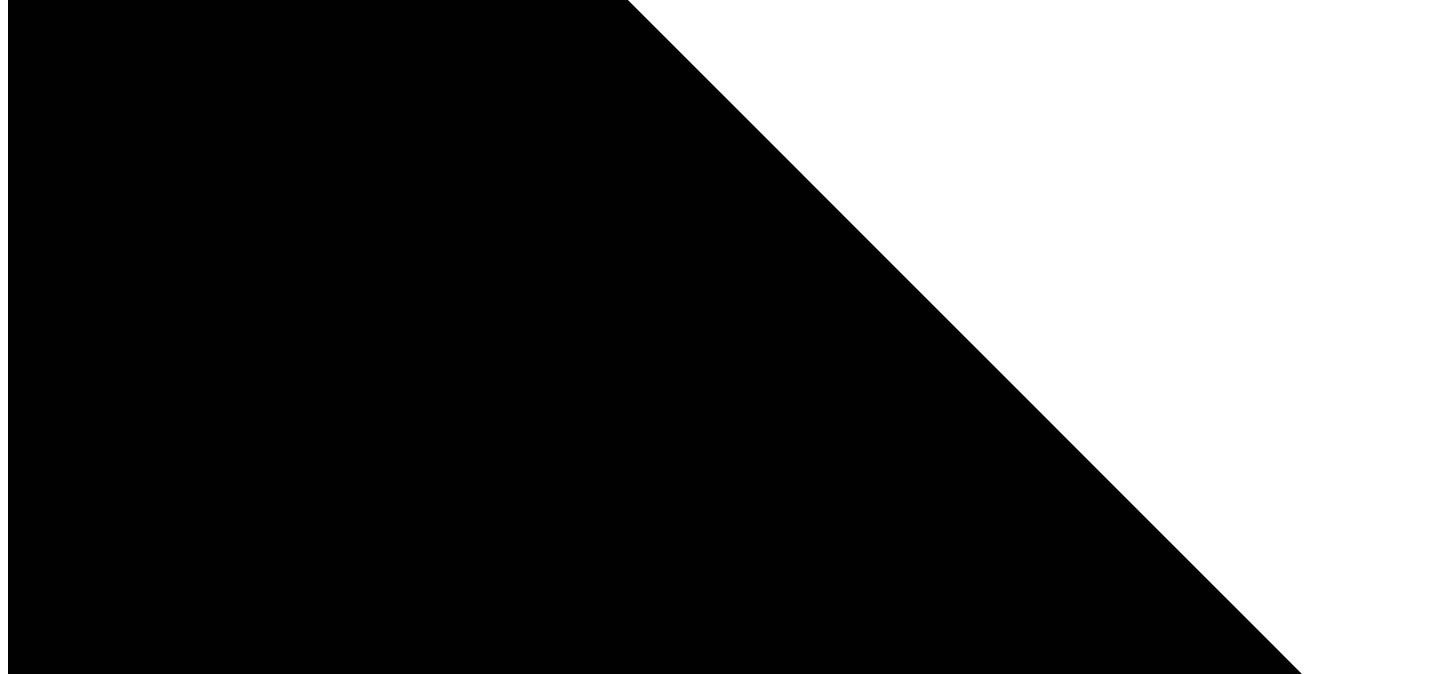 scroll, scrollTop: 3871, scrollLeft: 0, axis: vertical 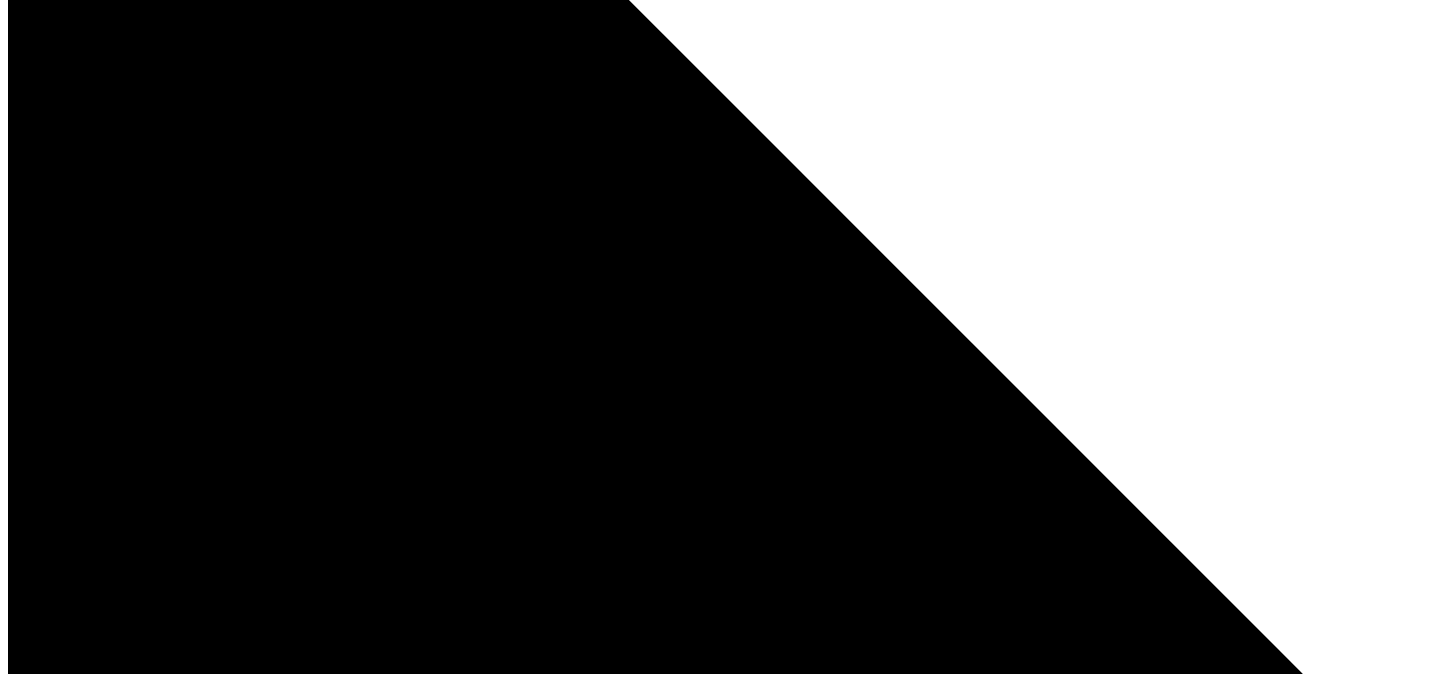 click on "06 Literatur 4" at bounding box center [720, 12646] 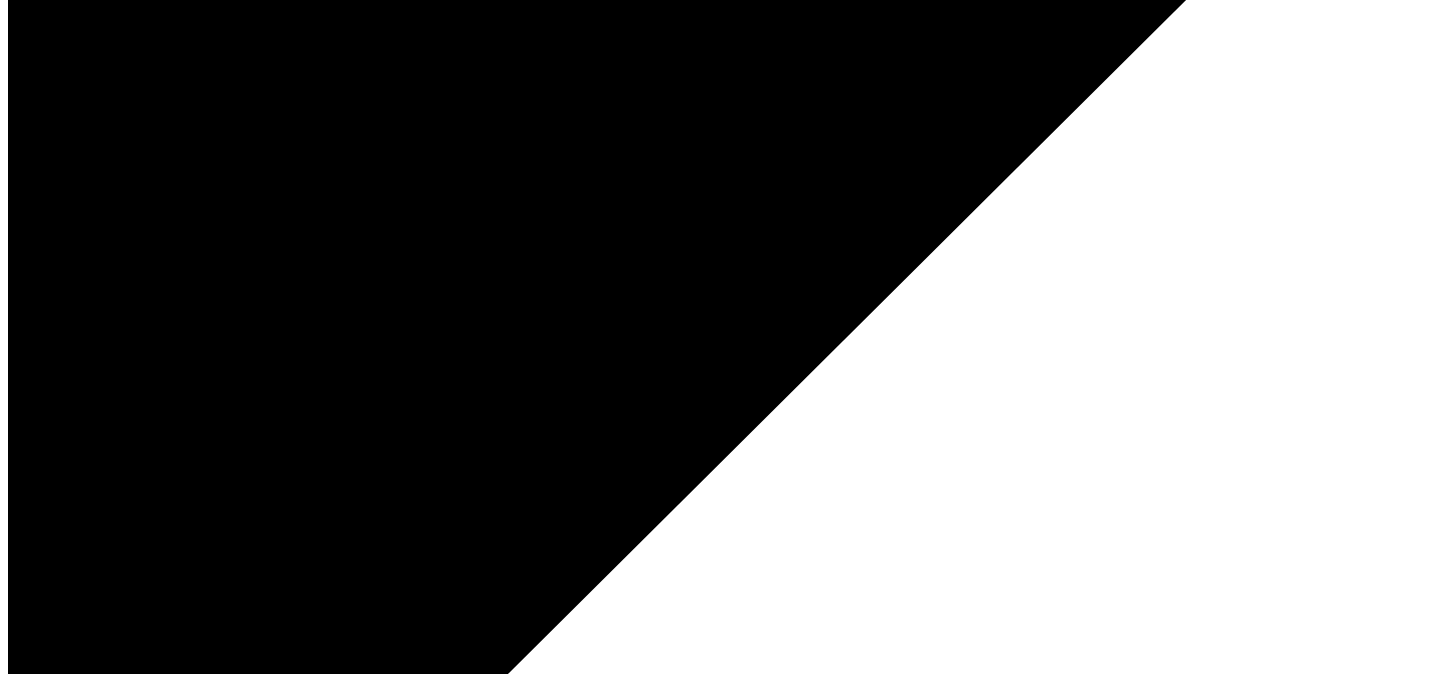 scroll, scrollTop: 5152, scrollLeft: 0, axis: vertical 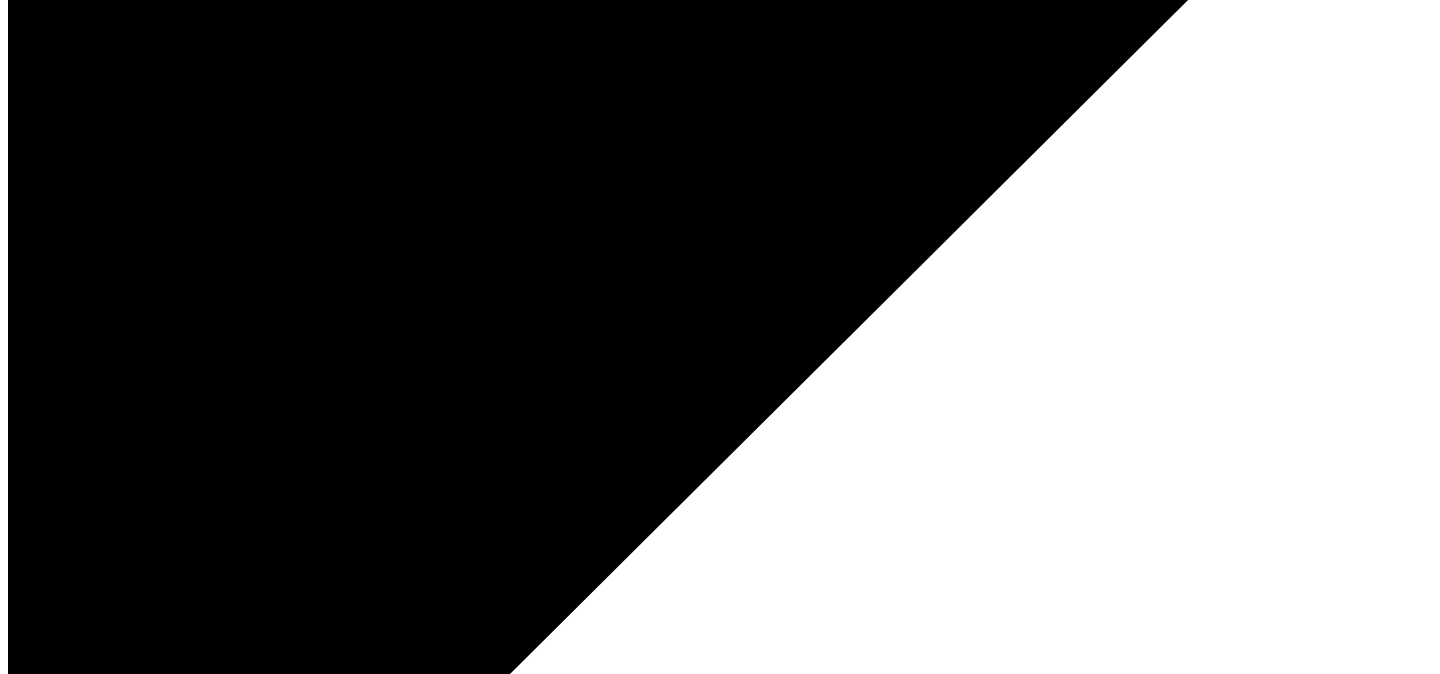 click on "Film" at bounding box center (676, 12832) 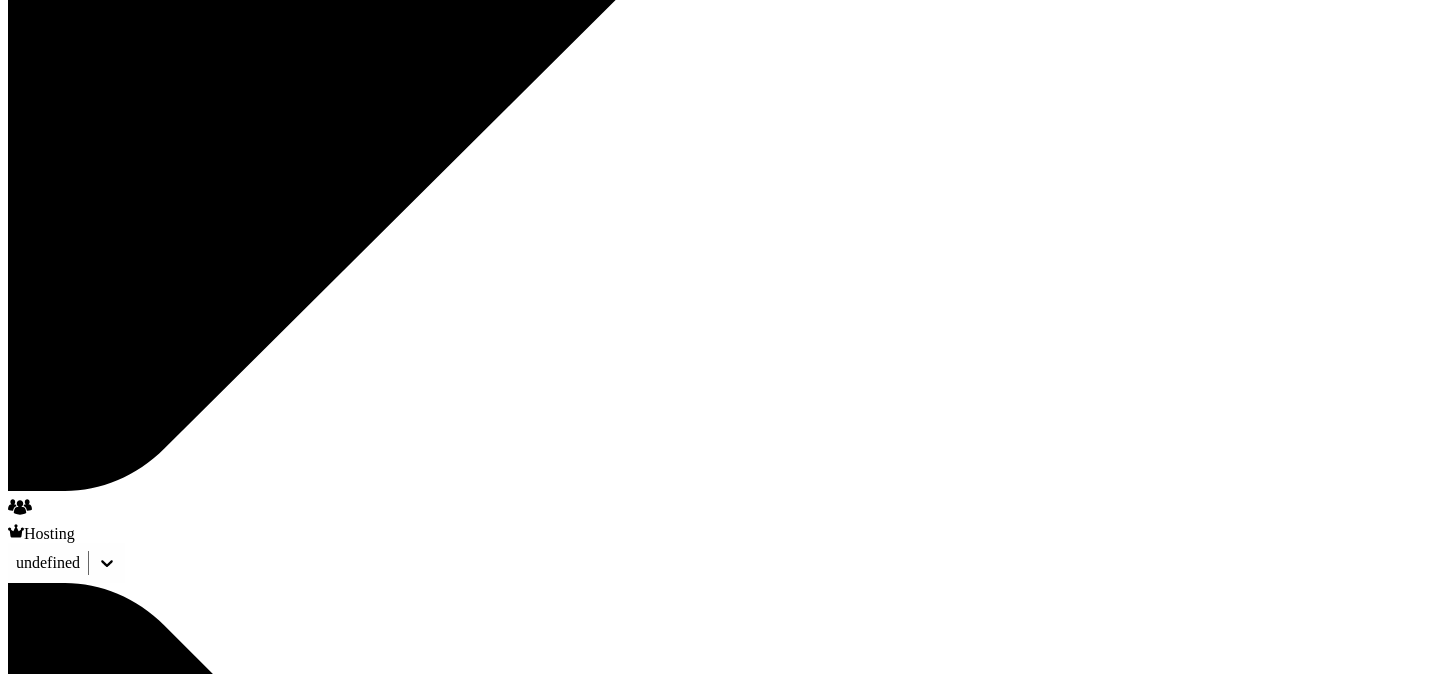 scroll, scrollTop: 5707, scrollLeft: 0, axis: vertical 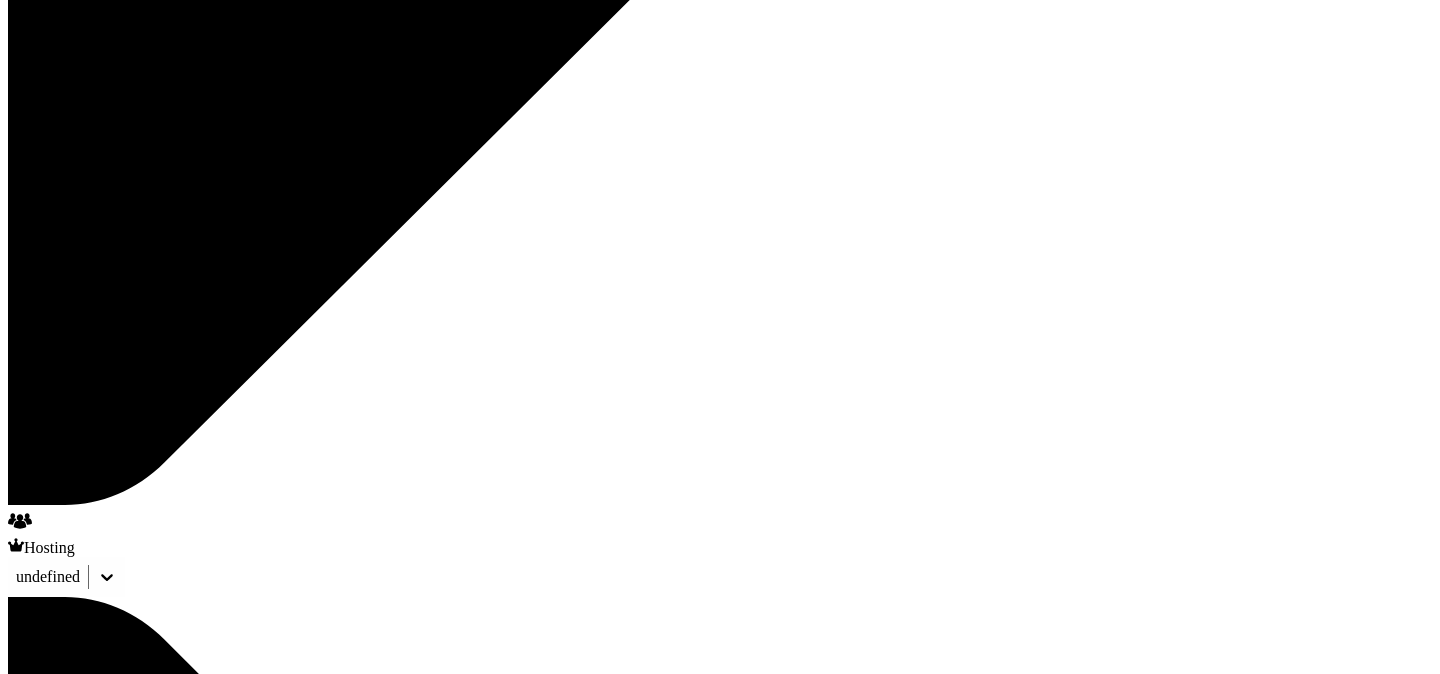 click on "Graphische Insider" at bounding box center (676, 13038) 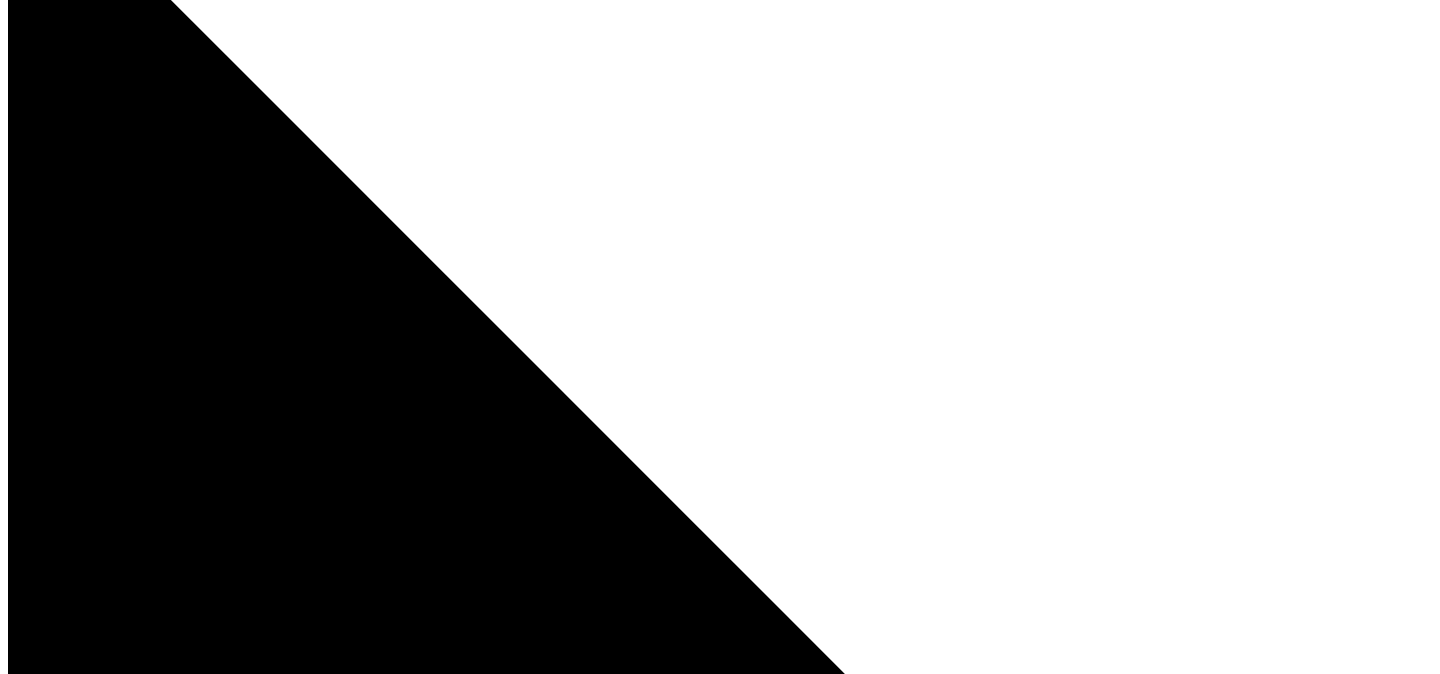 scroll, scrollTop: 6356, scrollLeft: 0, axis: vertical 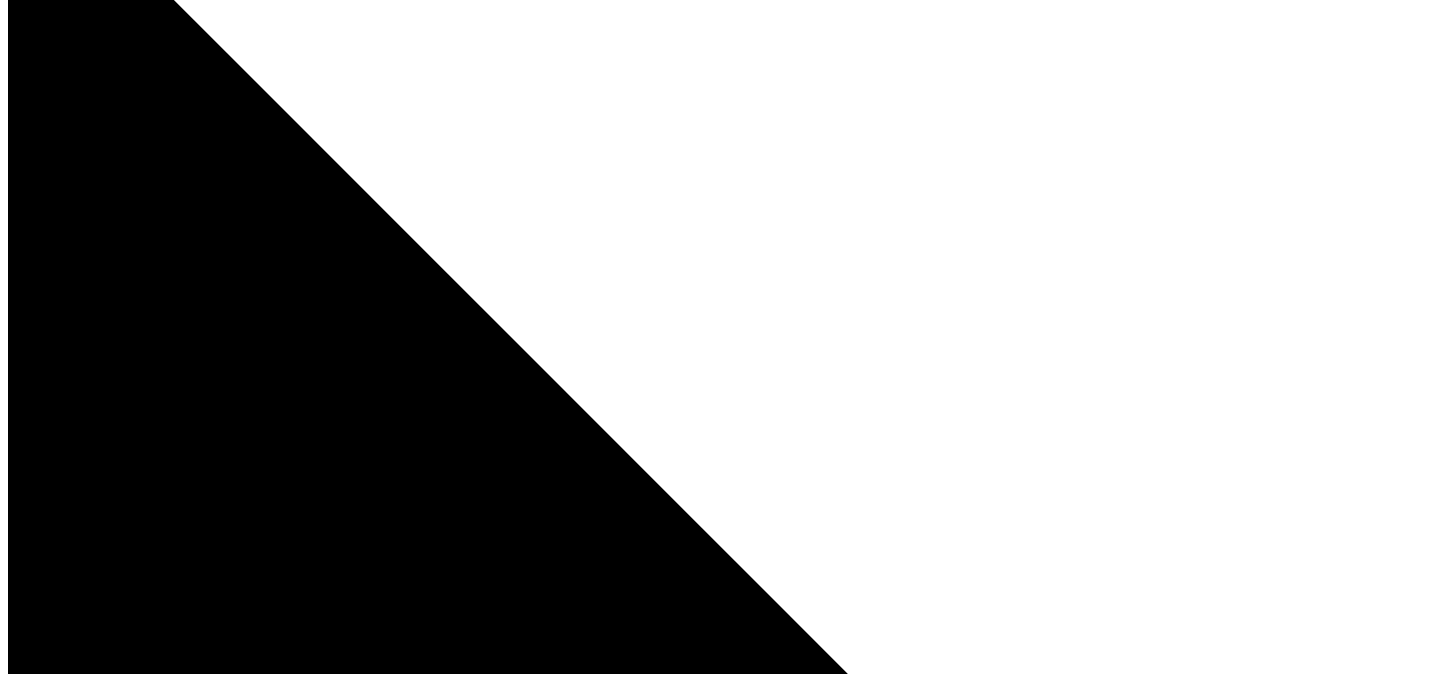 click on "Graphische Insider" at bounding box center [712, 13151] 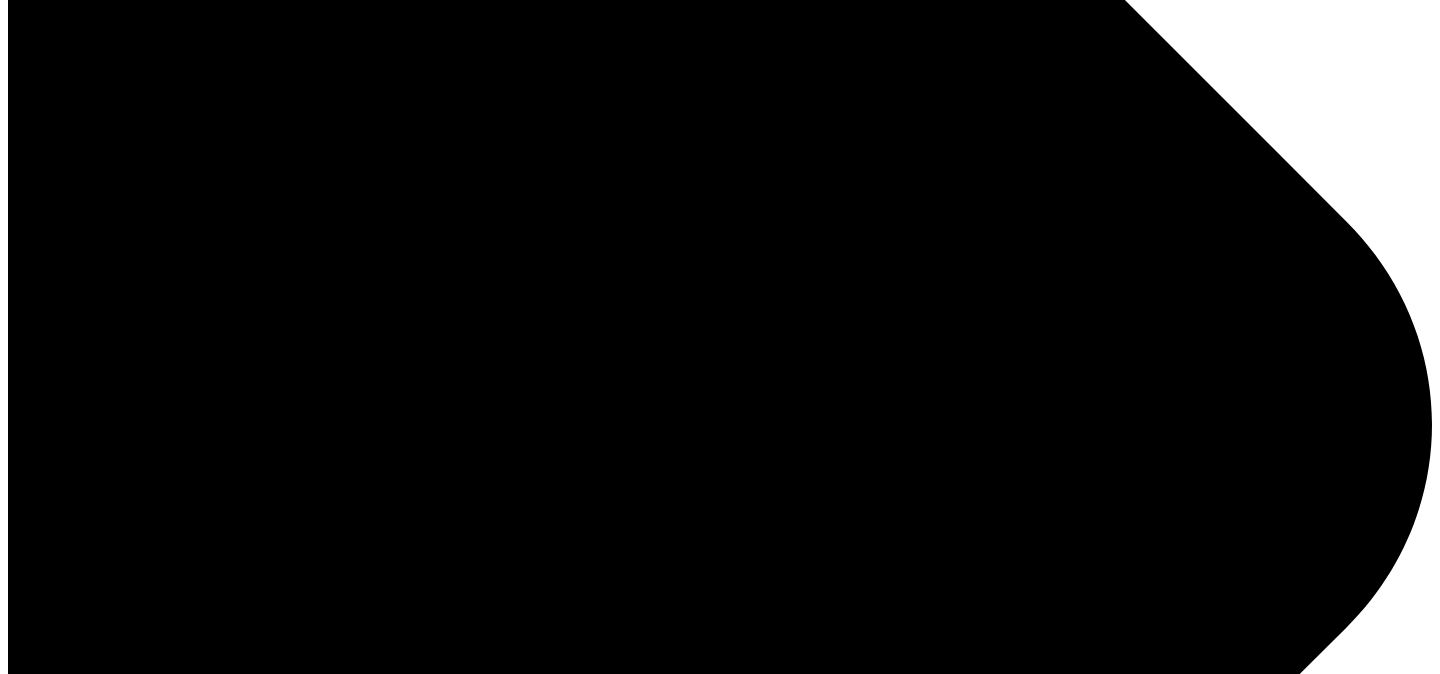 scroll, scrollTop: 7316, scrollLeft: 0, axis: vertical 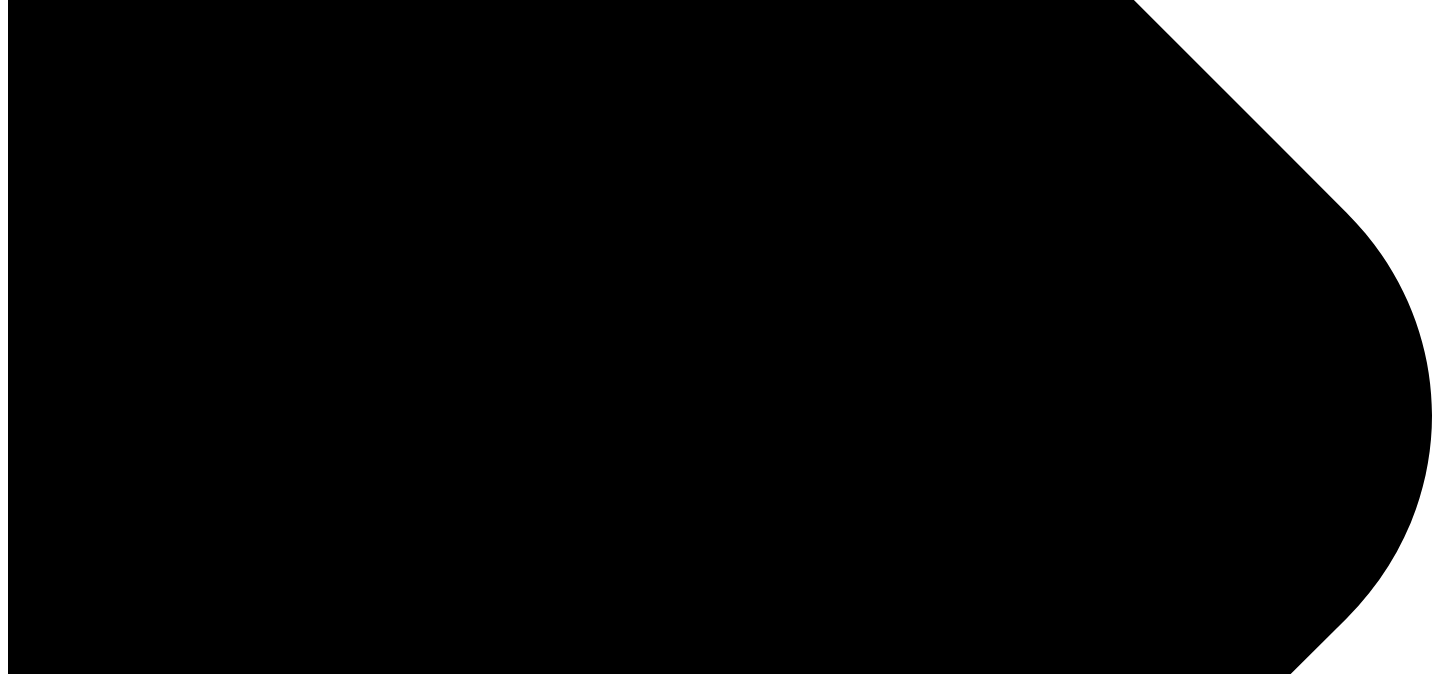 click on "01 Allgemeinwissen 4 Trivia 1.00 points Title Allgemeinwissen Question body In which year did Austria become part of the EU? Drop here to upload upload image   Add note options [YEAR] [YEAR] [YEAR] [YEAR]
To pick up a draggable item, press the space bar.
While dragging, use the arrow keys to move the item.
Press space again to drop the item in its new position, or press escape to cancel.
add option 02 Allgemeinwissen 4 Trivia 1.00 points Title Allgemeinwissen Question body How many liters of blood does an adult person have on average in their body? Drop here to upload upload image   Add note options [QUANTITY] [UNIT] [QUANTITY] [UNIT] [QUANTITY] [UNIT] [QUANTITY] [UNIT]
To pick up a draggable item, press the space bar.
While dragging, use the arrow keys to move the item.
Press space again to drop the item in its new position, or press escape to cancel.
add option 03 Allgemeinwissen 4 Trivia 1.00 points Title Allgemeinwissen Question body Who was the first person in space? Drop here to upload upload image   04 1" at bounding box center (720, 9999) 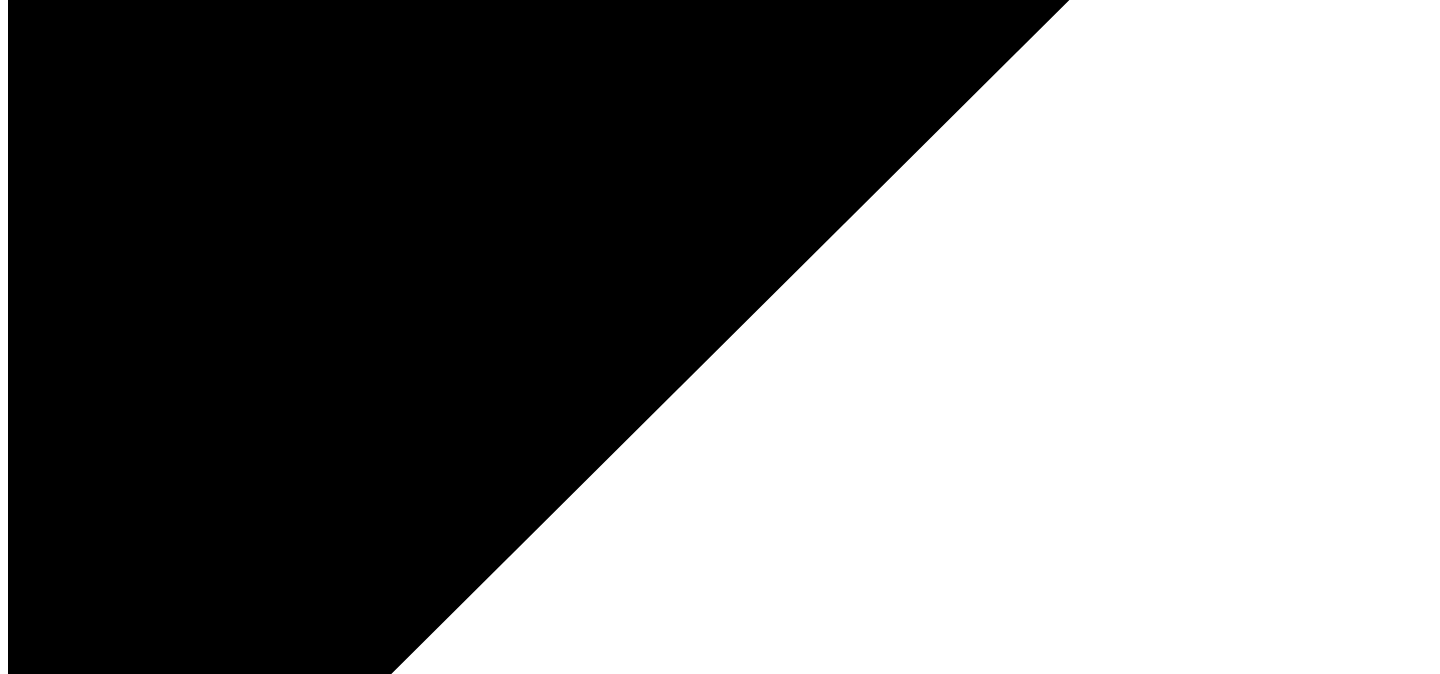 scroll, scrollTop: 8229, scrollLeft: 0, axis: vertical 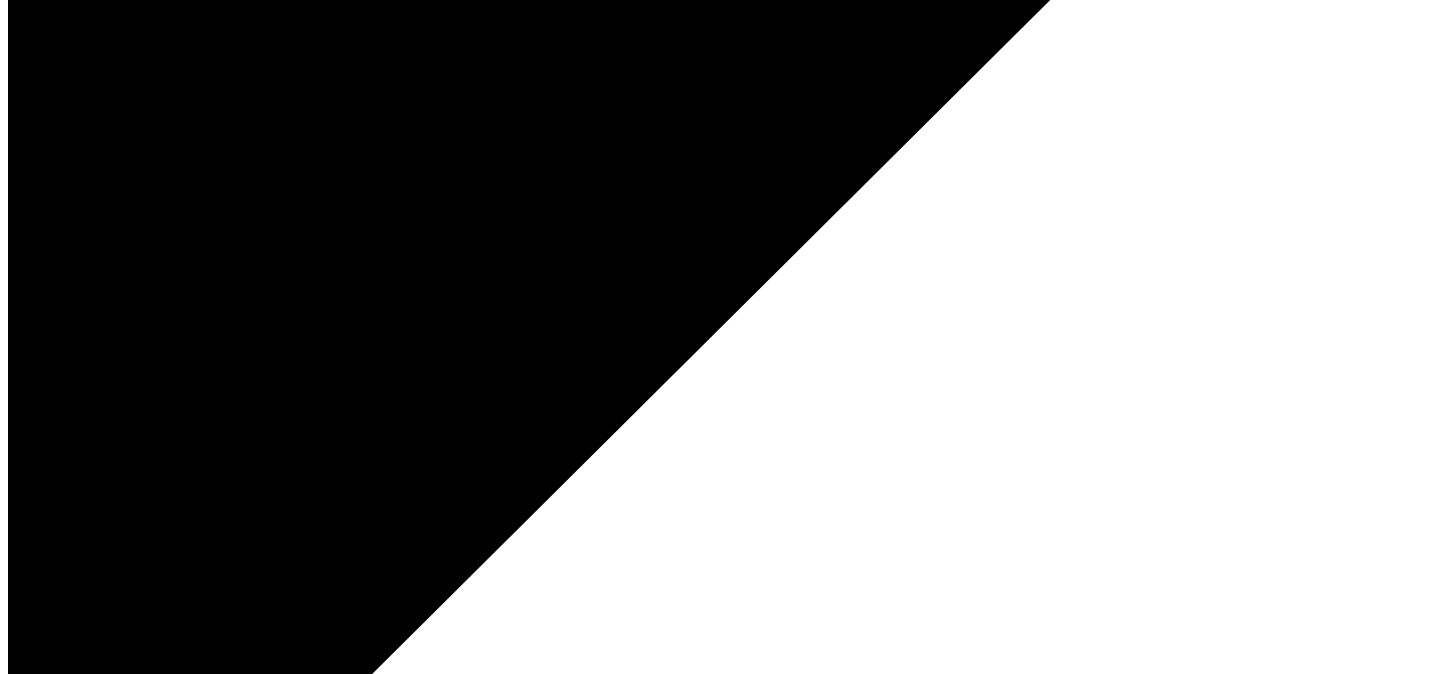 click on "Graphische Insider" at bounding box center (676, 14549) 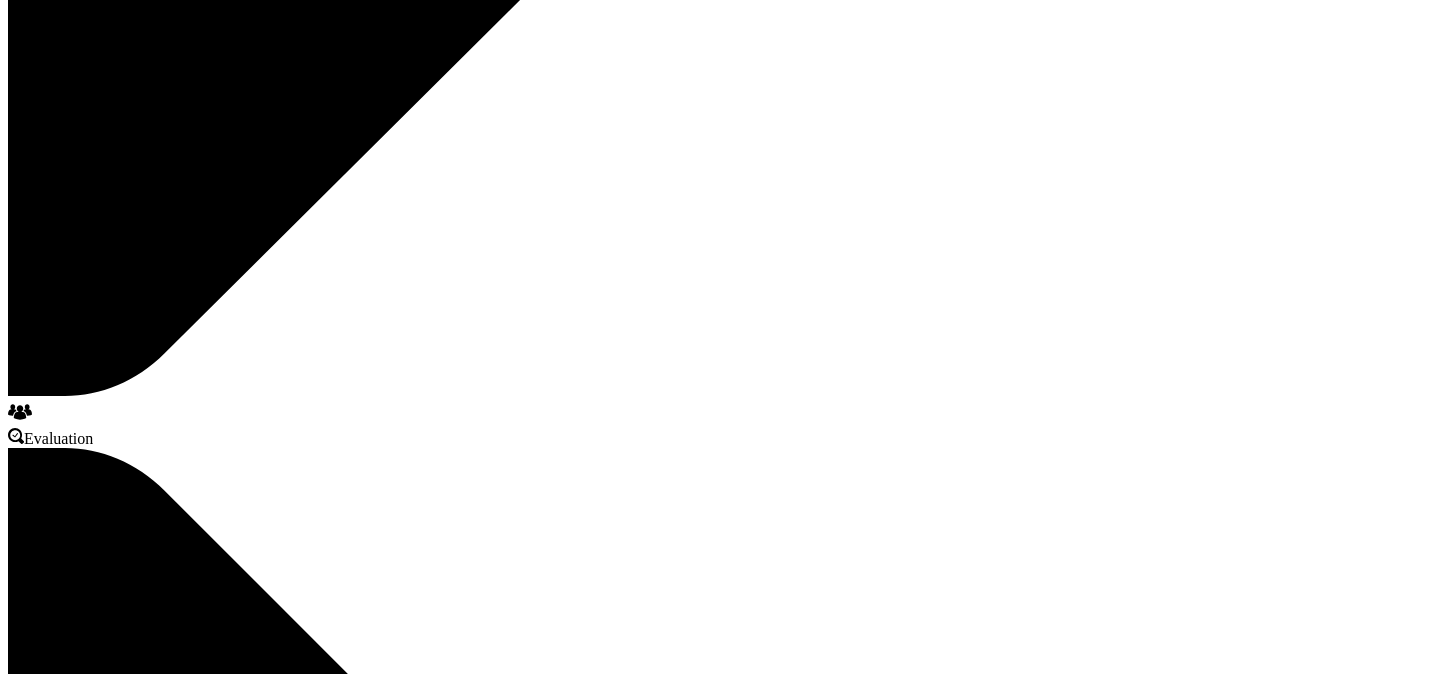 scroll, scrollTop: 8922, scrollLeft: 0, axis: vertical 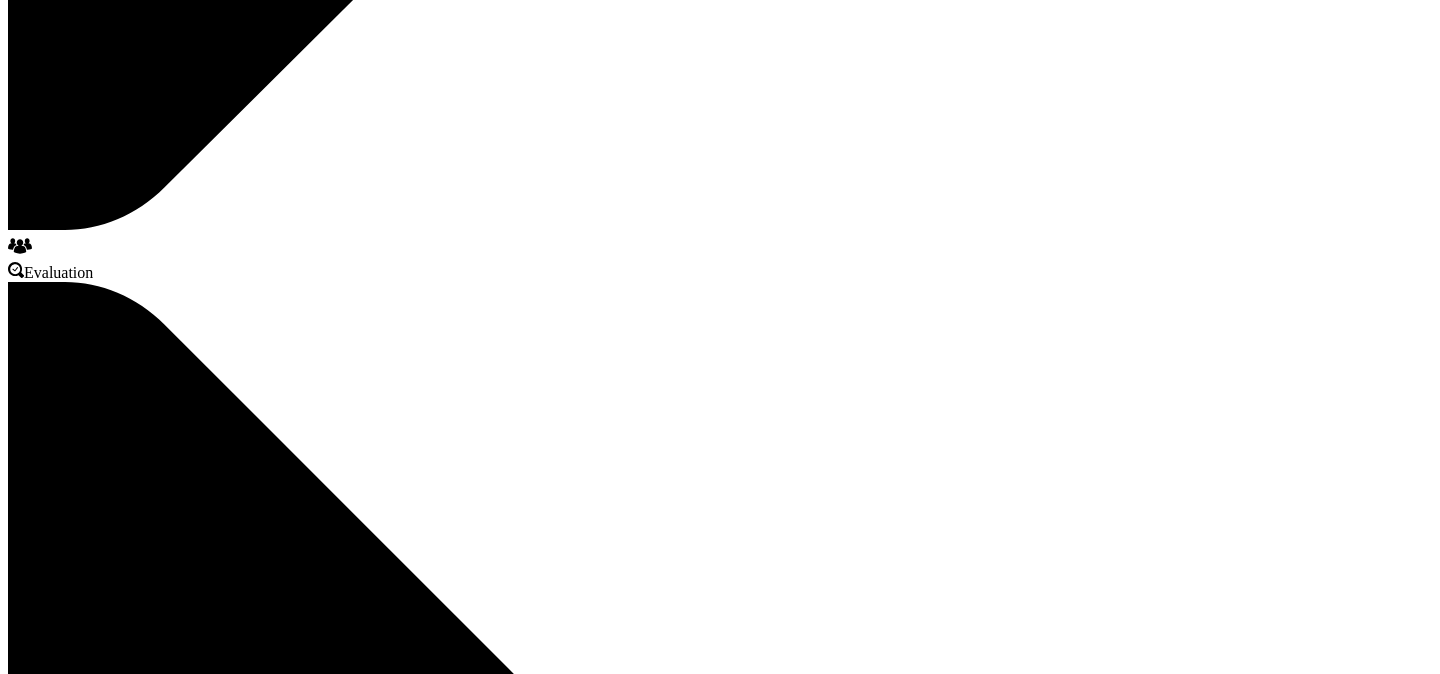 click on "Schätze!" at bounding box center (712, 14618) 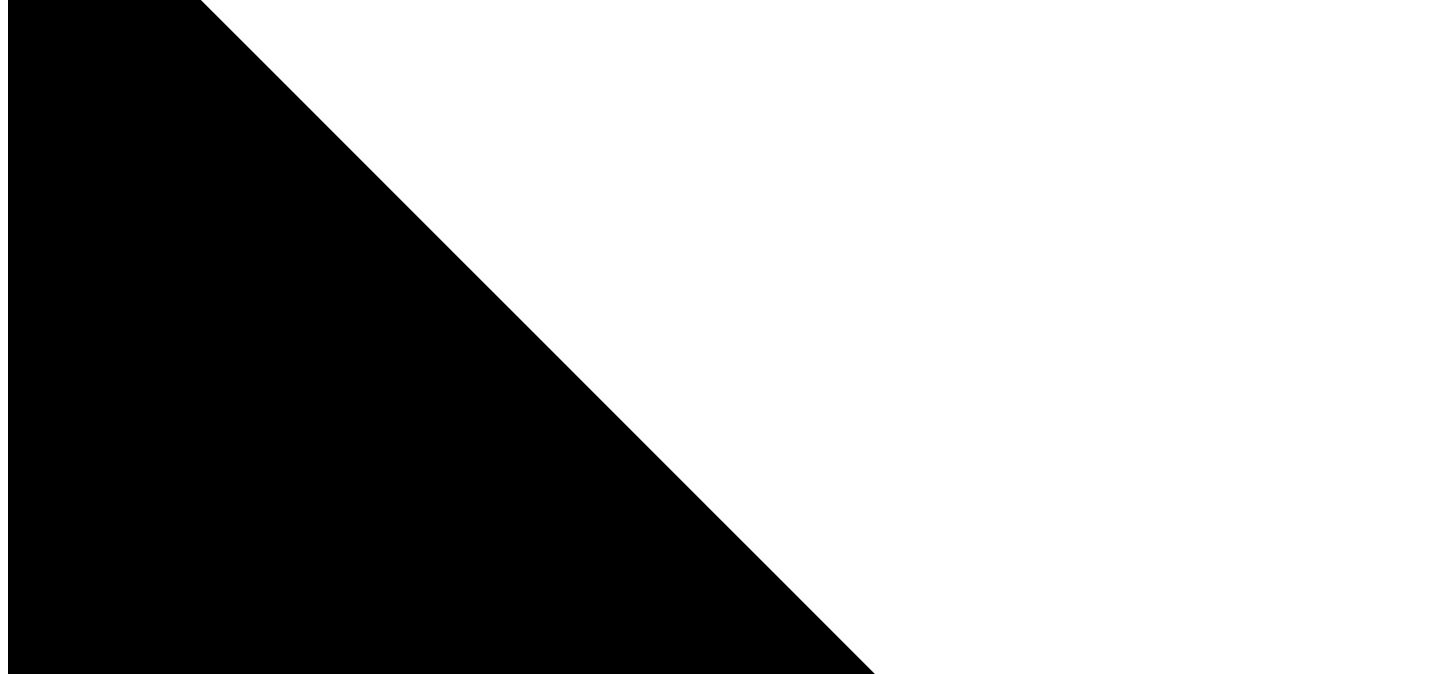 scroll, scrollTop: 9288, scrollLeft: 0, axis: vertical 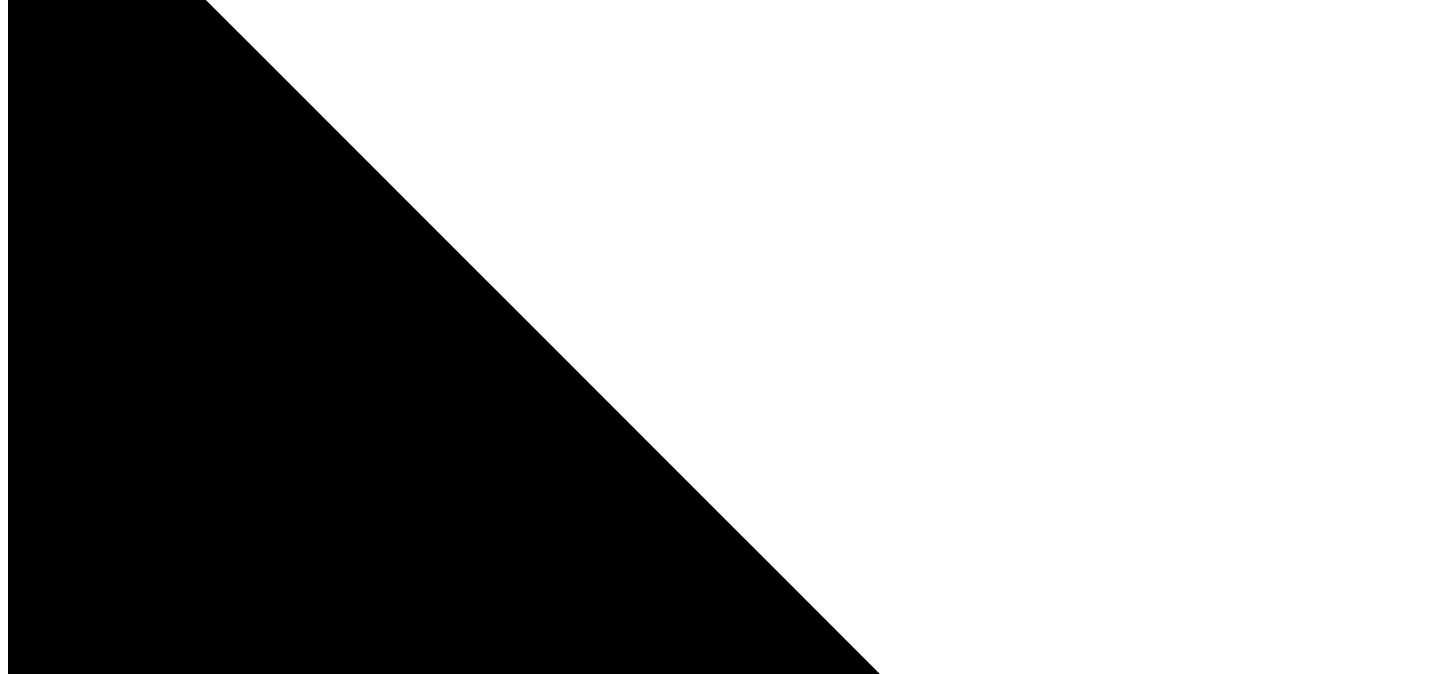 click on "13 Schätze! 1" at bounding box center (720, 14803) 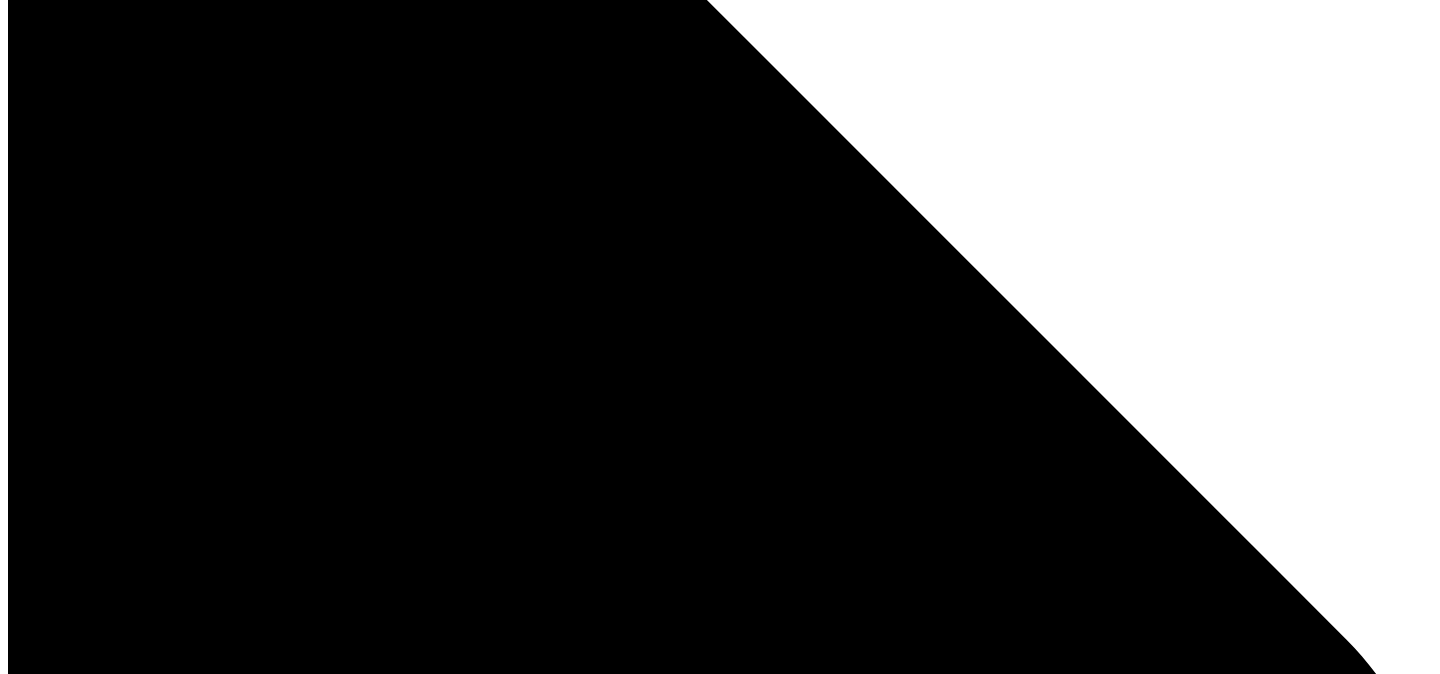 scroll, scrollTop: 9790, scrollLeft: 0, axis: vertical 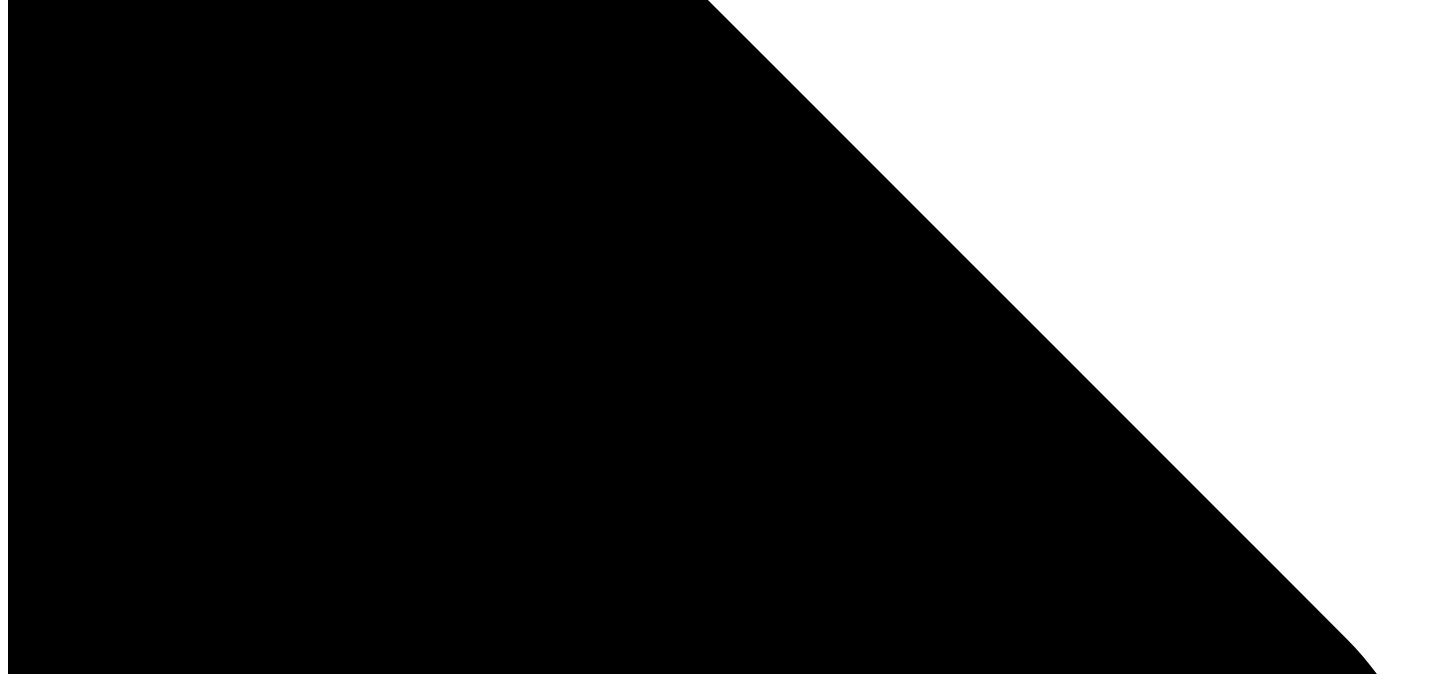 click on "Schätze!" at bounding box center [712, 14853] 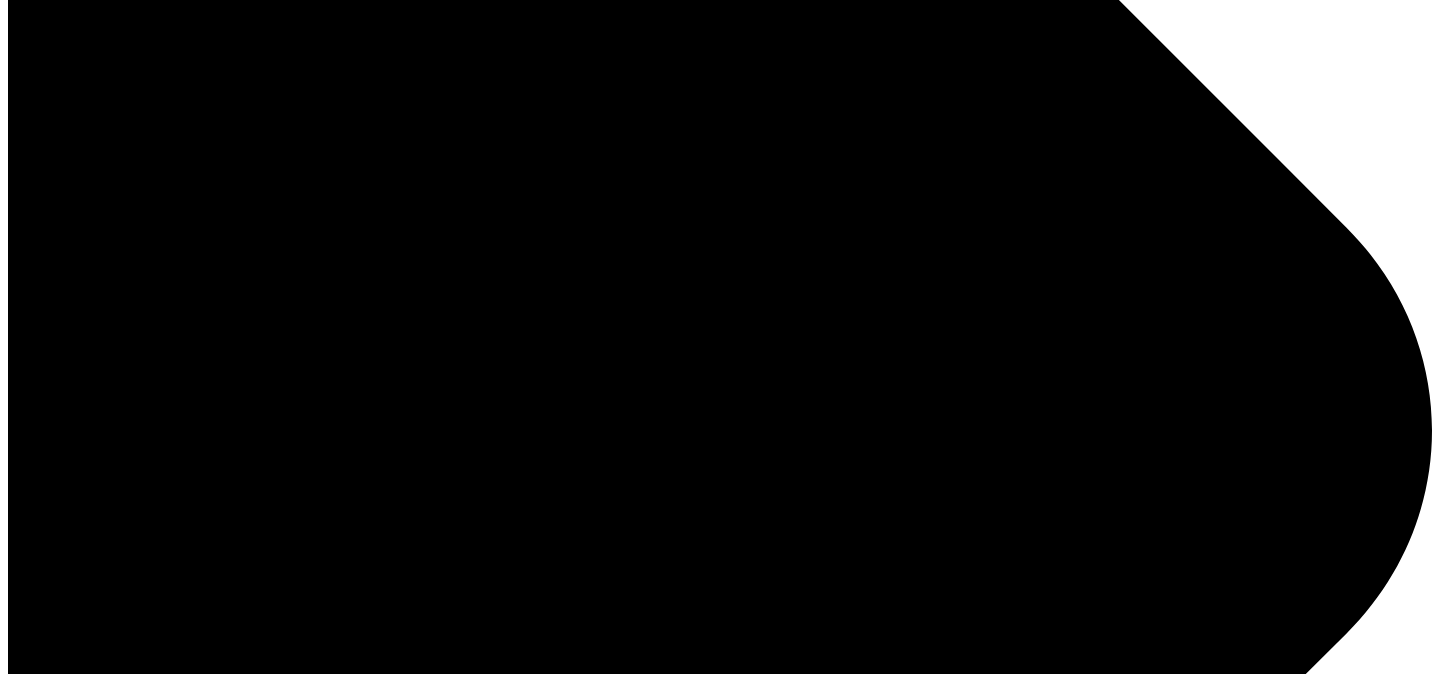 scroll, scrollTop: 10194, scrollLeft: 0, axis: vertical 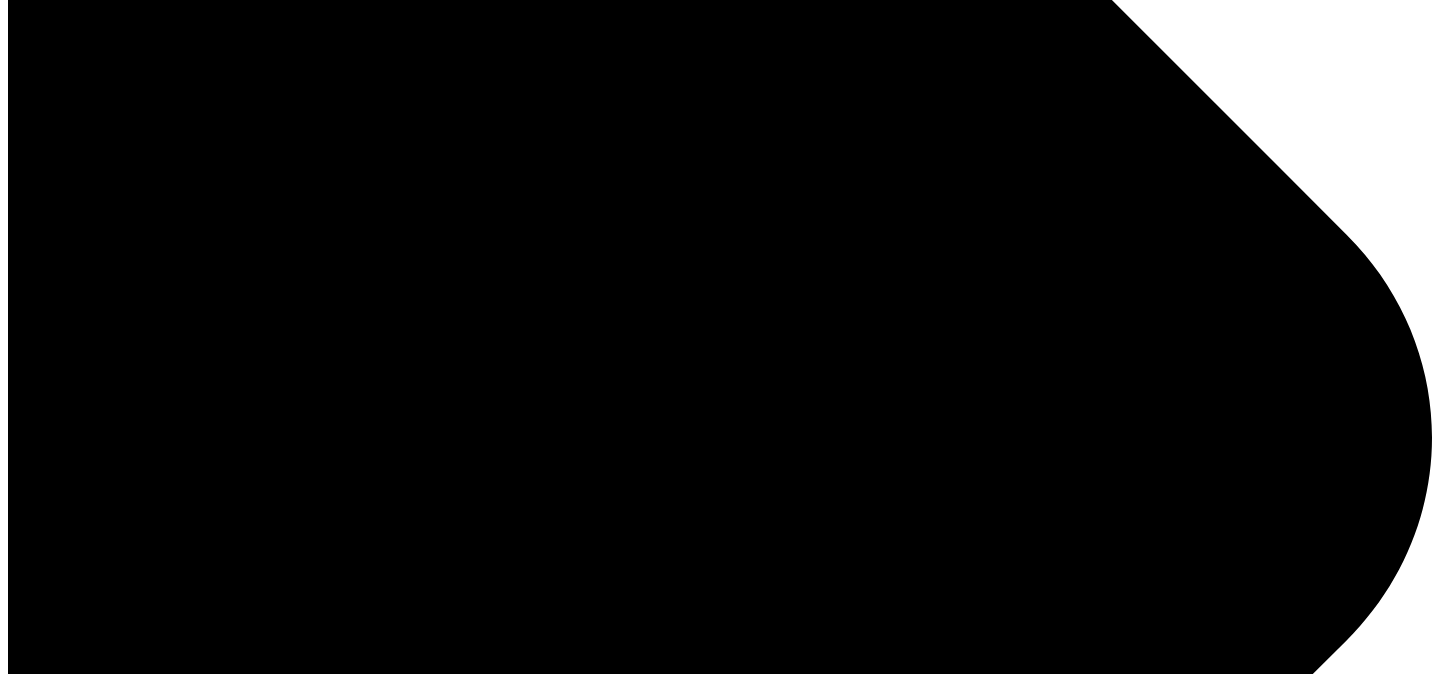 click on "Audio erraten" at bounding box center [712, 15001] 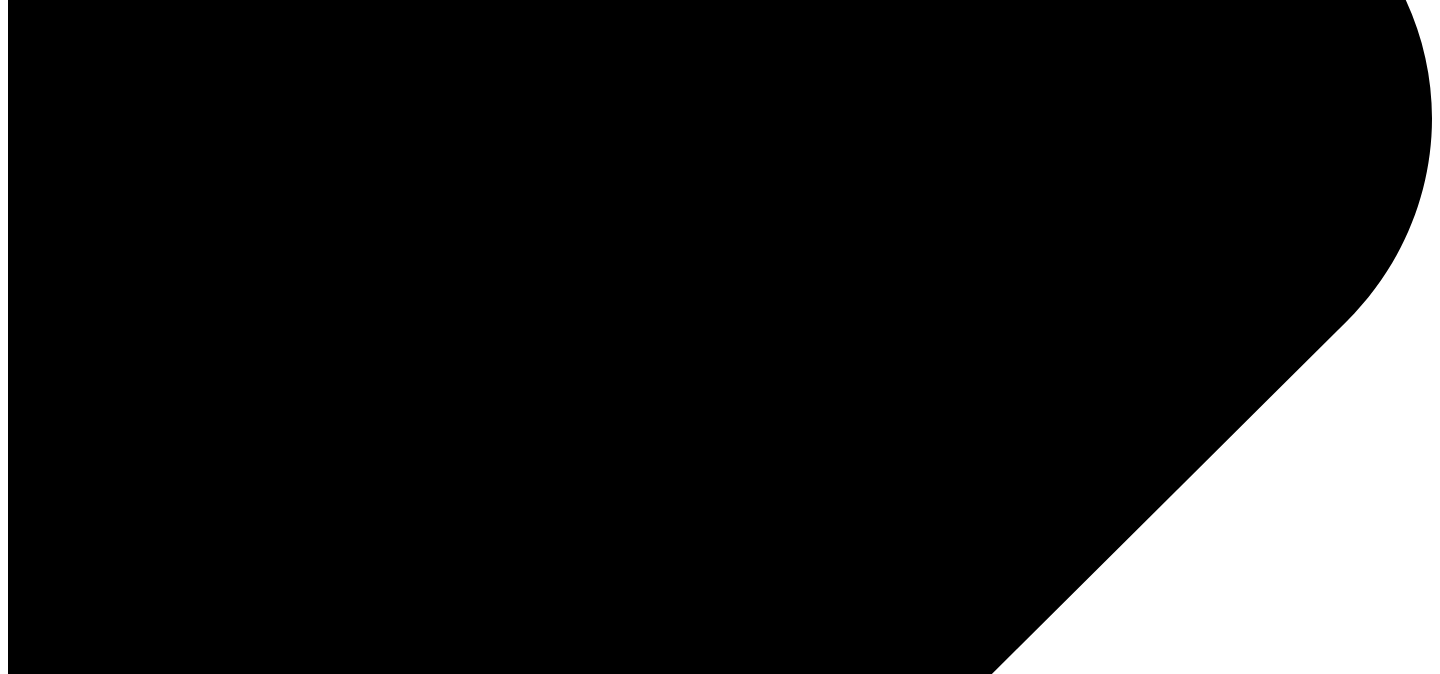 scroll, scrollTop: 0, scrollLeft: 0, axis: both 